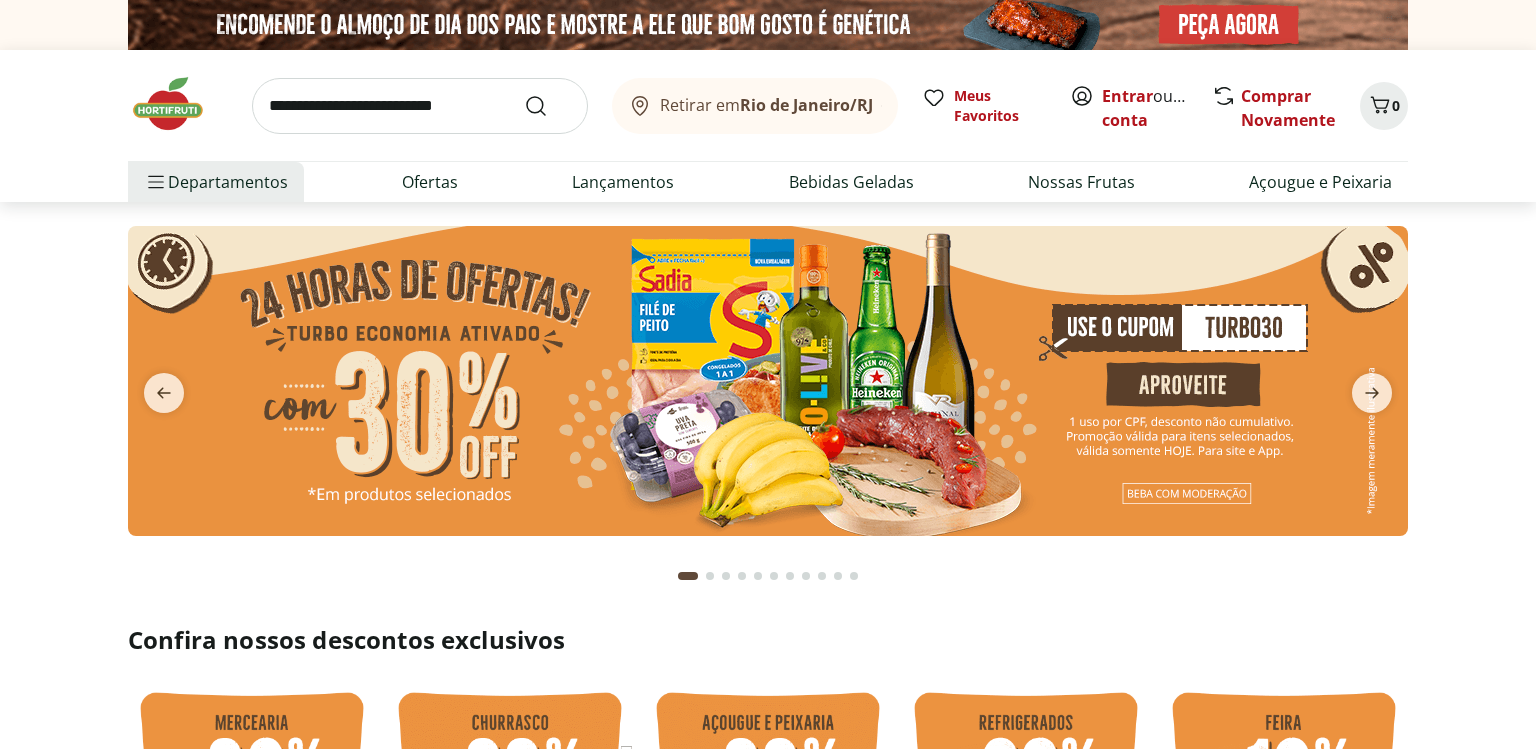 scroll, scrollTop: 0, scrollLeft: 0, axis: both 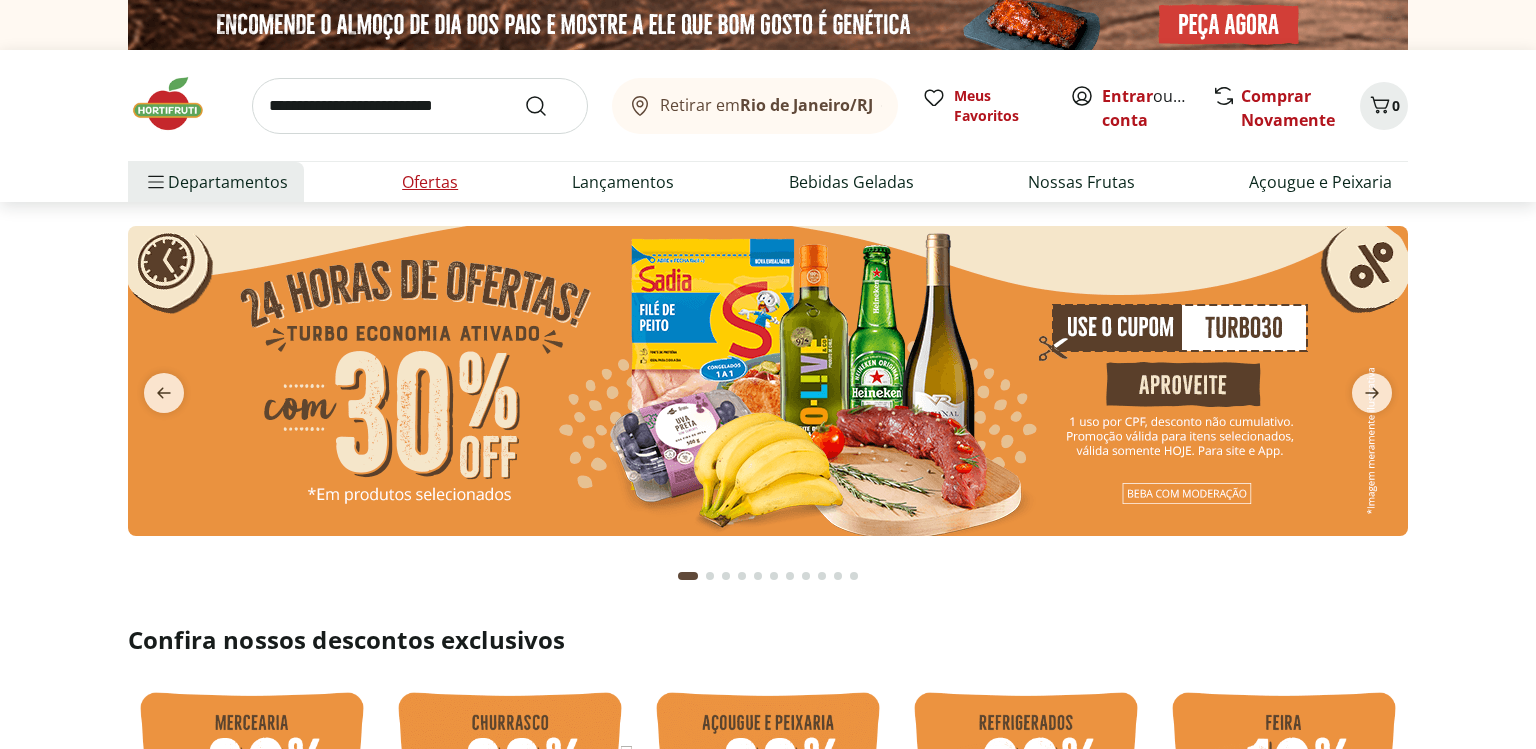 click on "Ofertas" at bounding box center [430, 182] 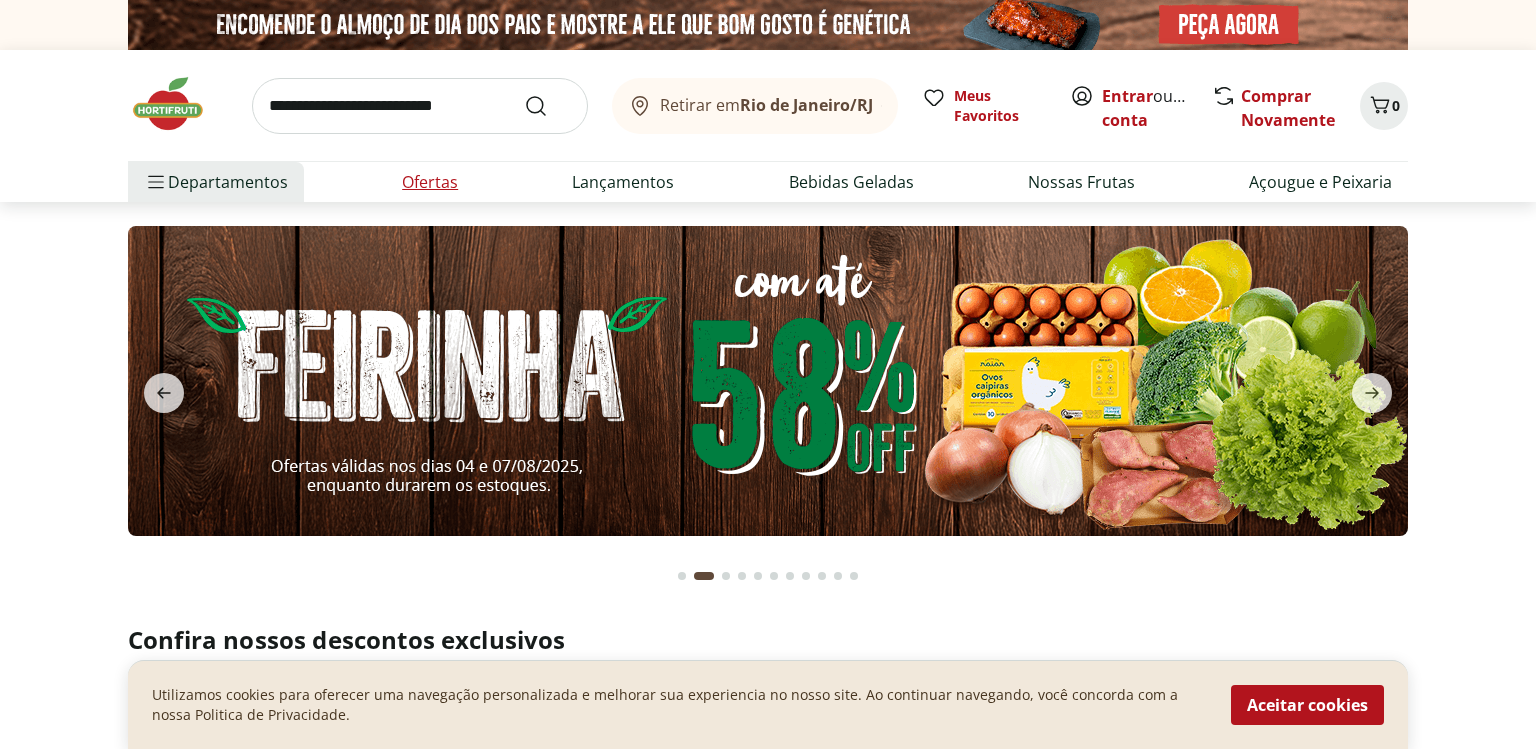 click on "Ofertas" at bounding box center (430, 182) 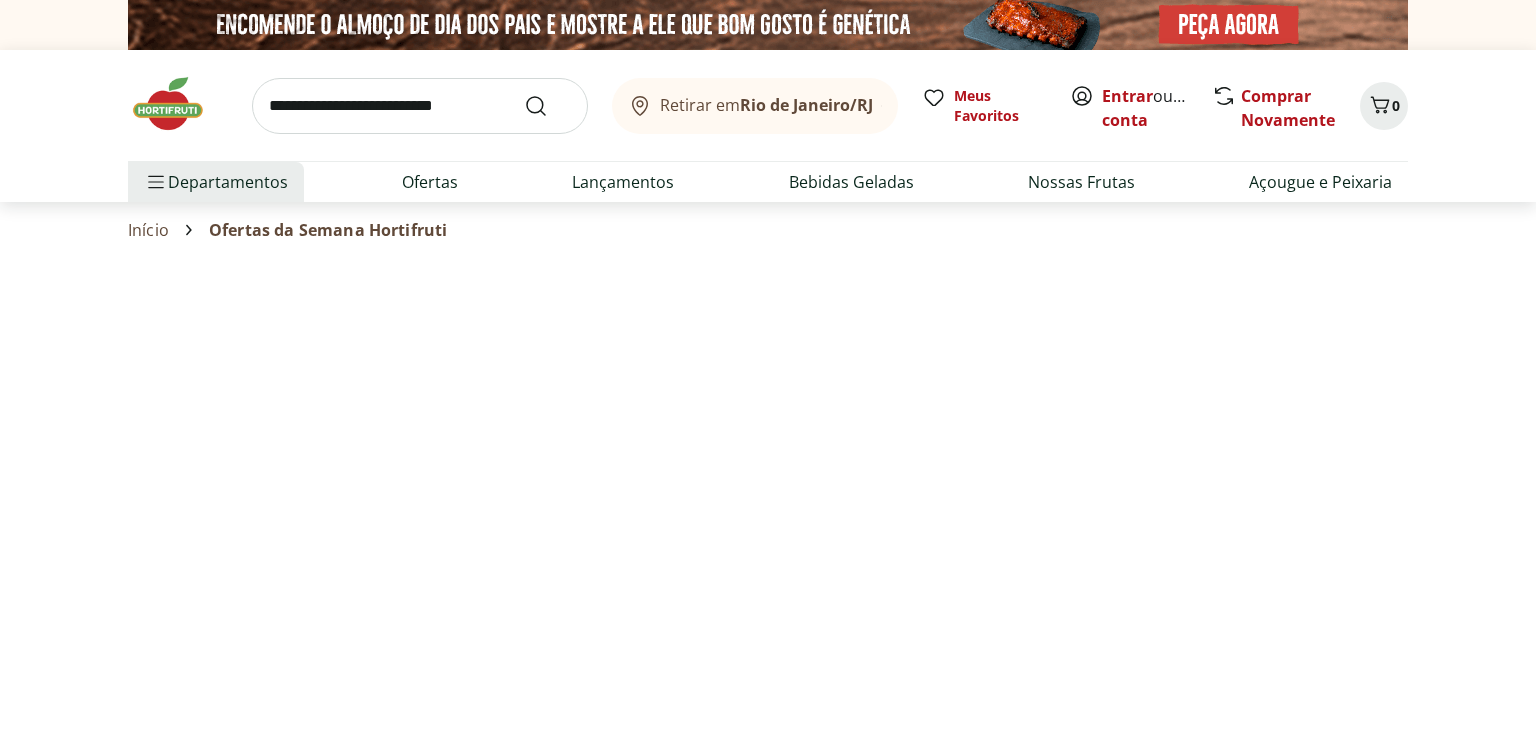 select on "**********" 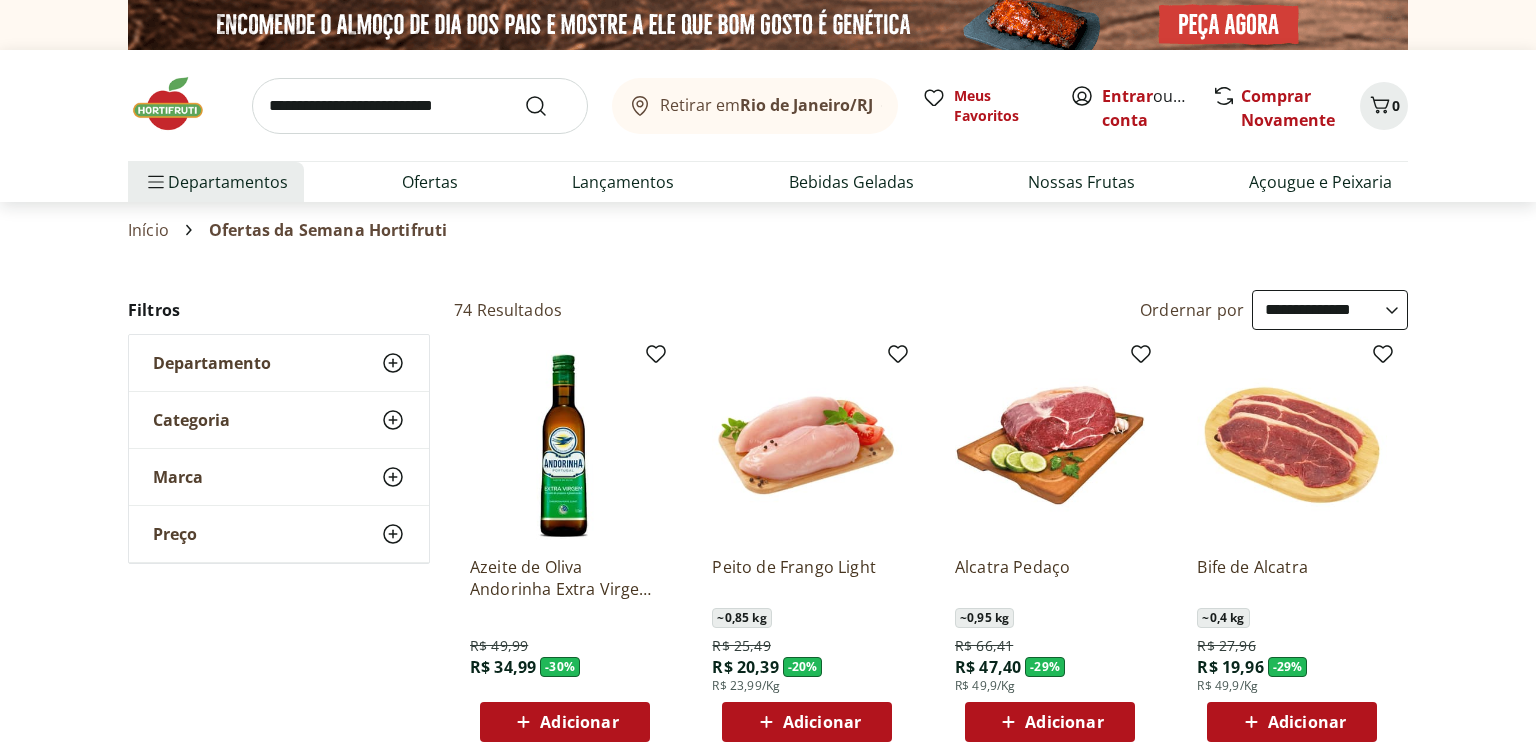 click on "Início Ofertas da Semana Hortifruti" at bounding box center [768, 230] 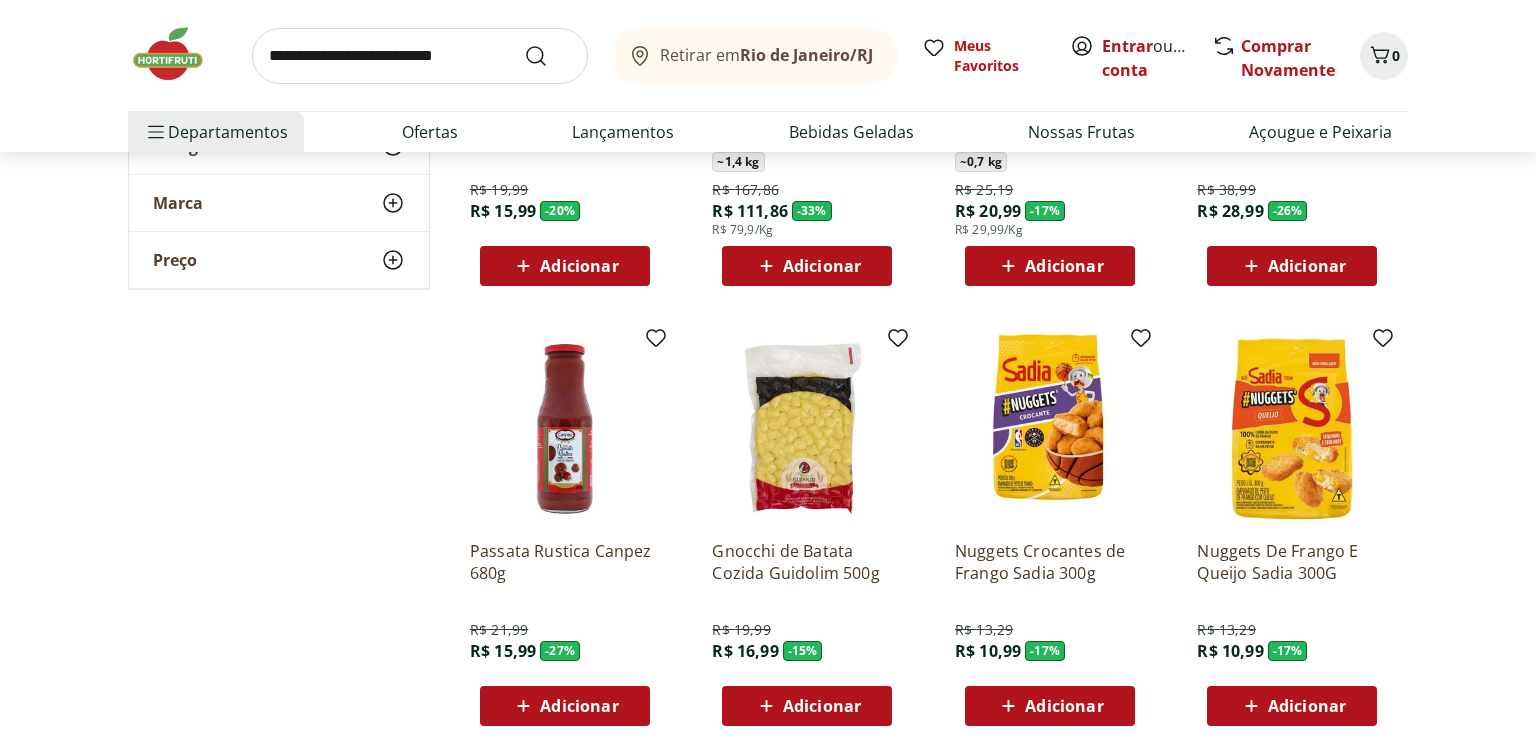 scroll, scrollTop: 1232, scrollLeft: 0, axis: vertical 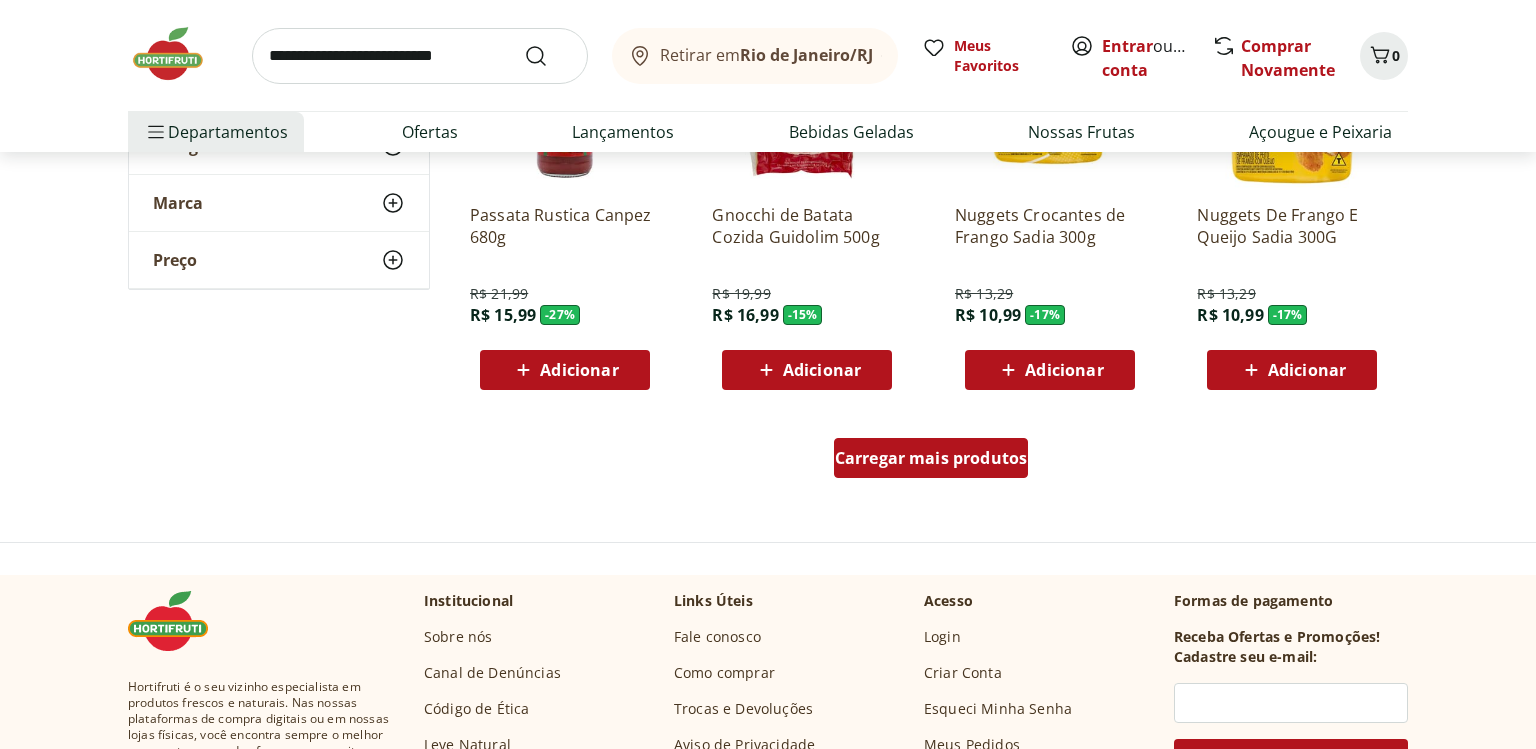 click on "Carregar mais produtos" at bounding box center [931, 458] 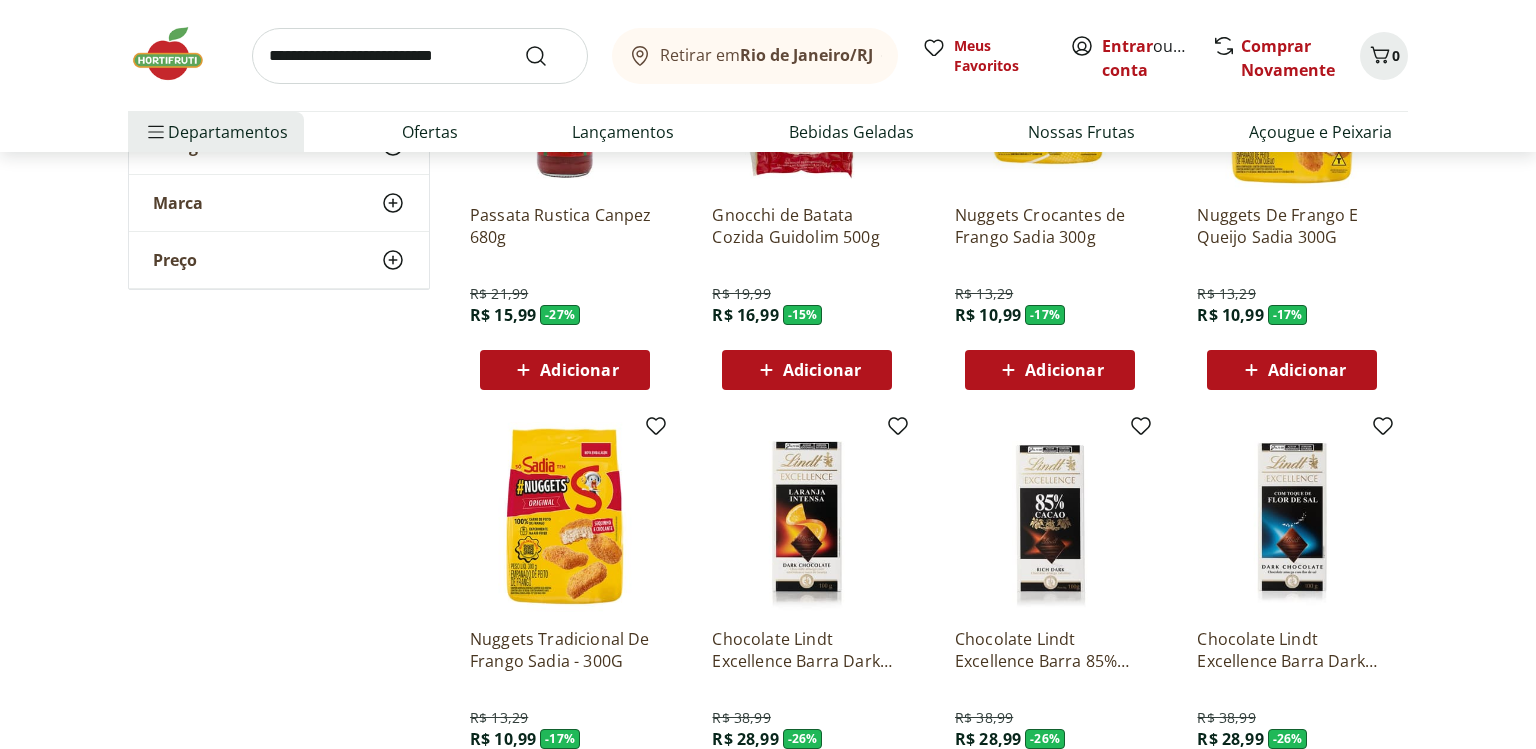 click on "**********" at bounding box center [768, 436] 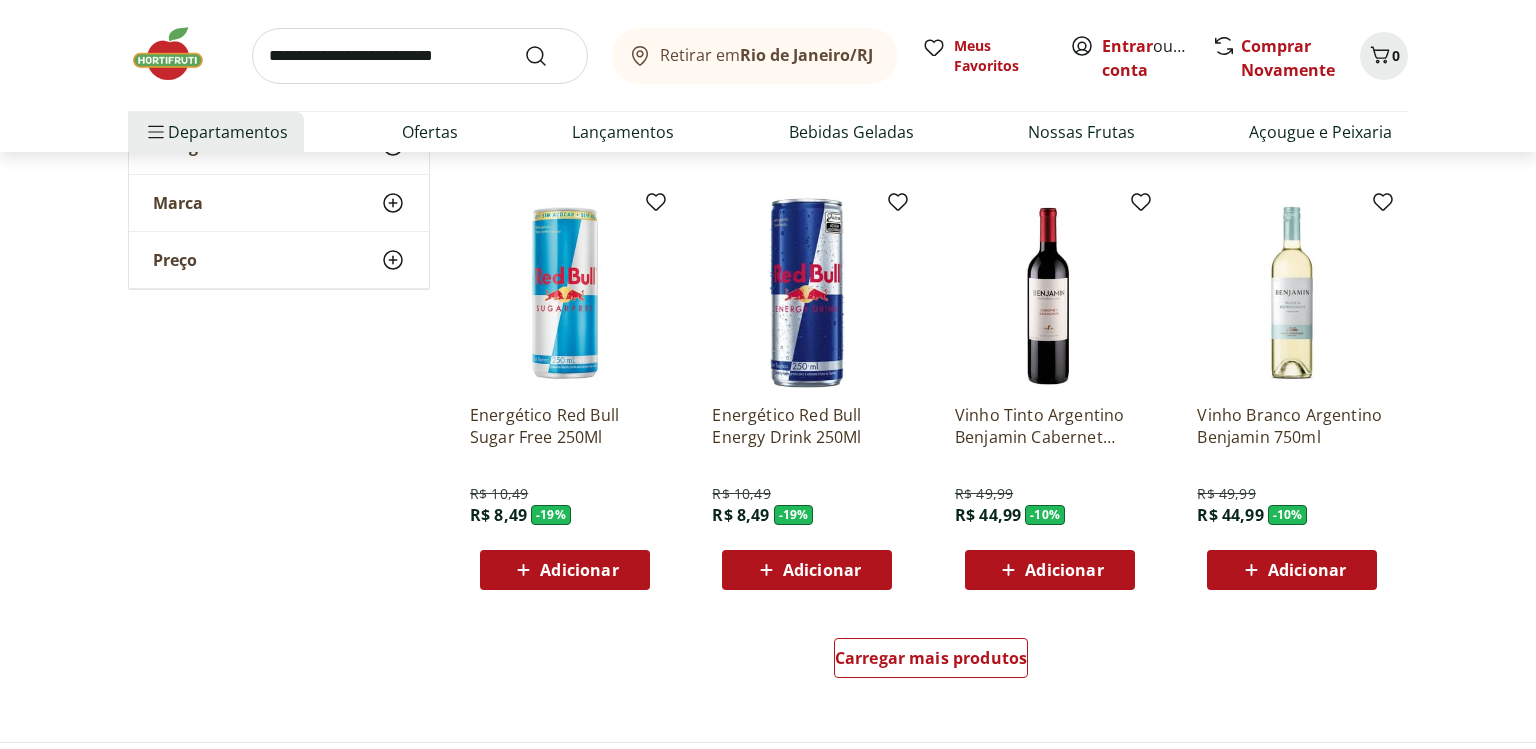 scroll, scrollTop: 2576, scrollLeft: 0, axis: vertical 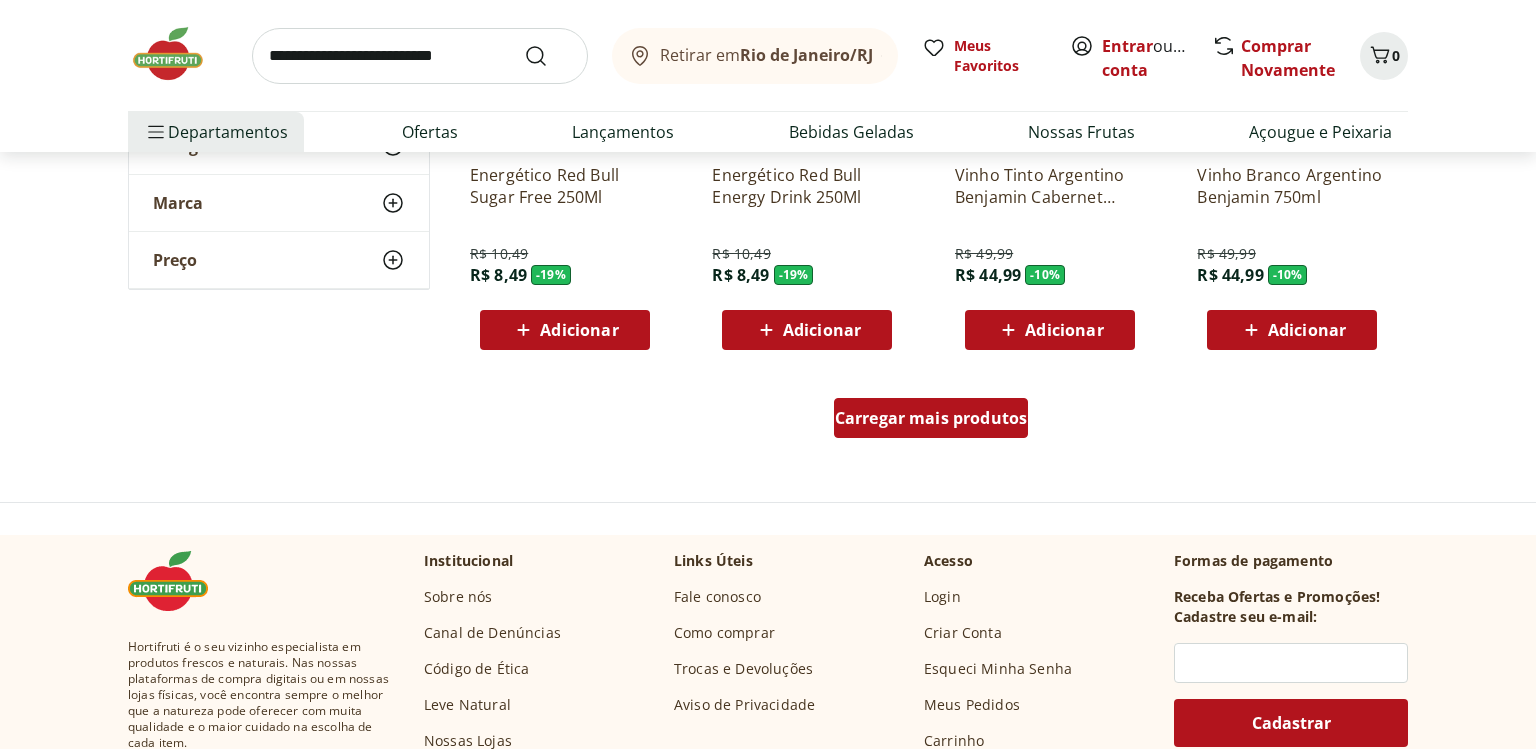 click on "Carregar mais produtos" at bounding box center [931, 418] 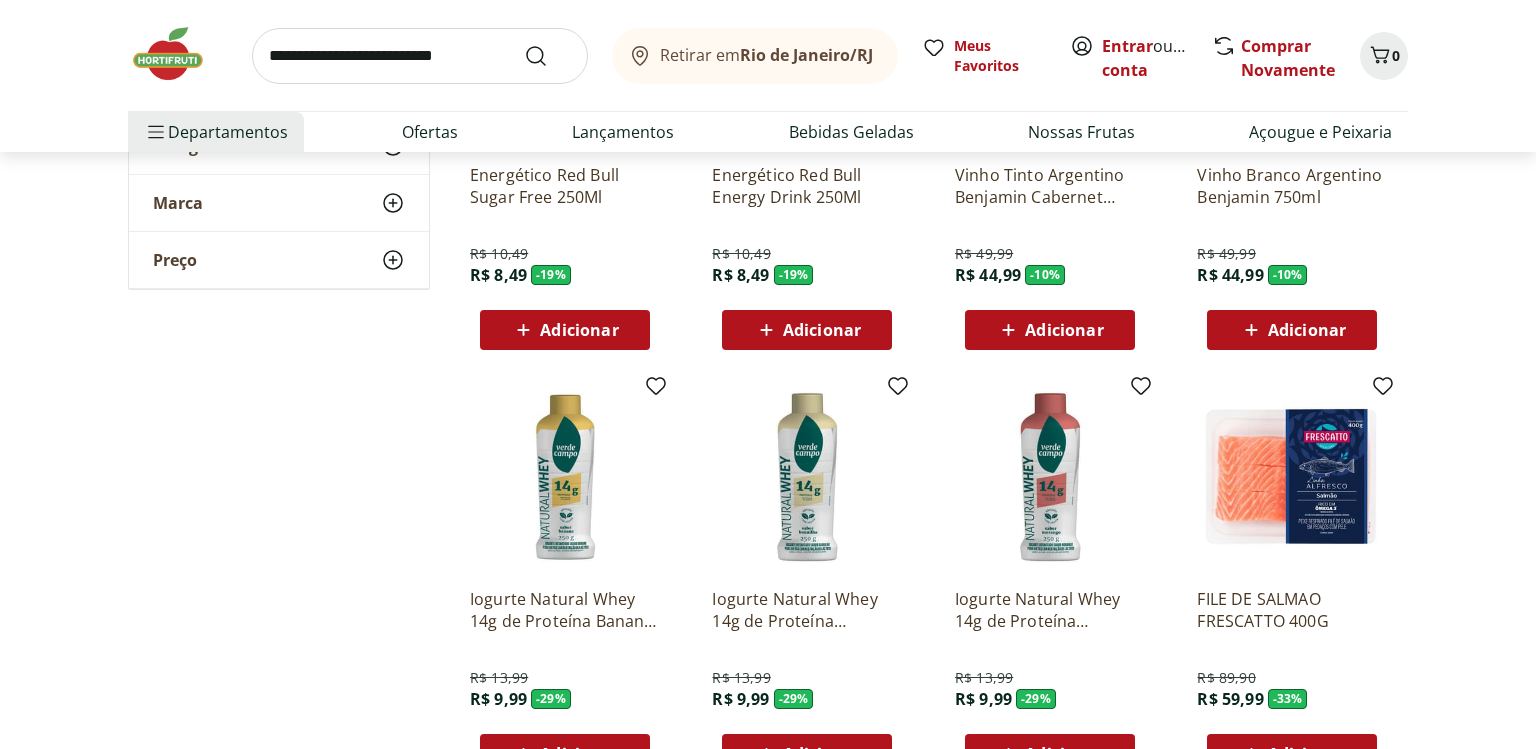 click on "**********" at bounding box center (768, -256) 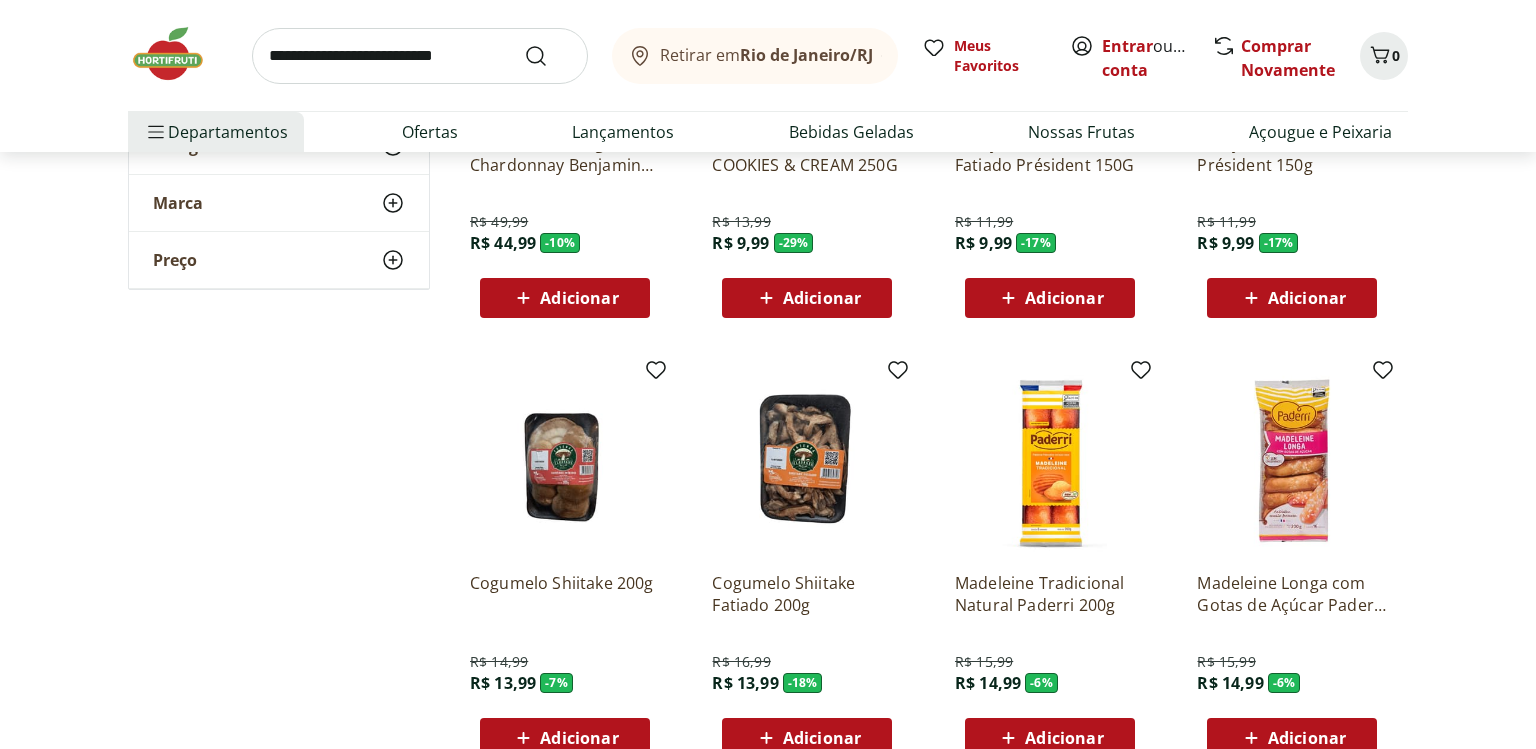 scroll, scrollTop: 3696, scrollLeft: 0, axis: vertical 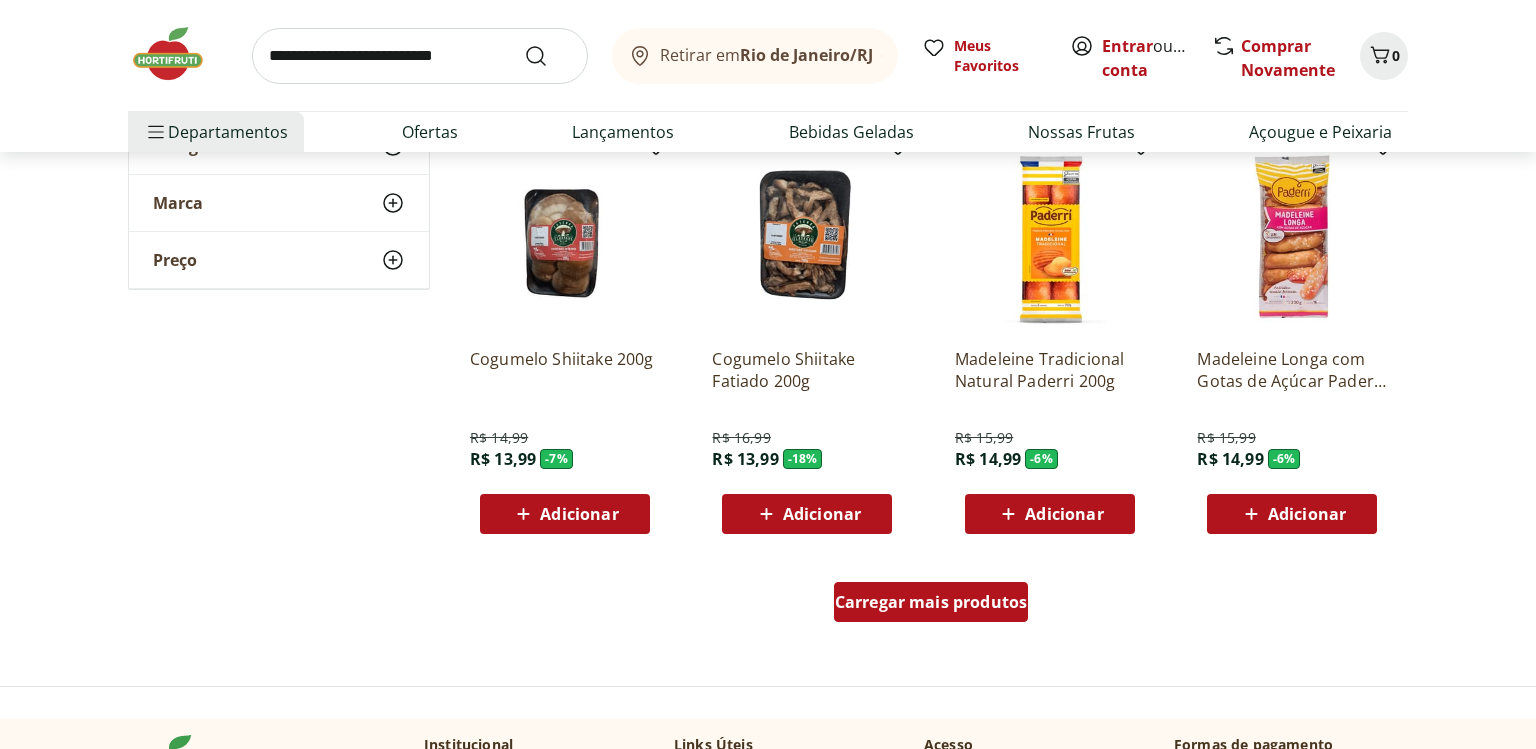 click on "Carregar mais produtos" at bounding box center (931, 602) 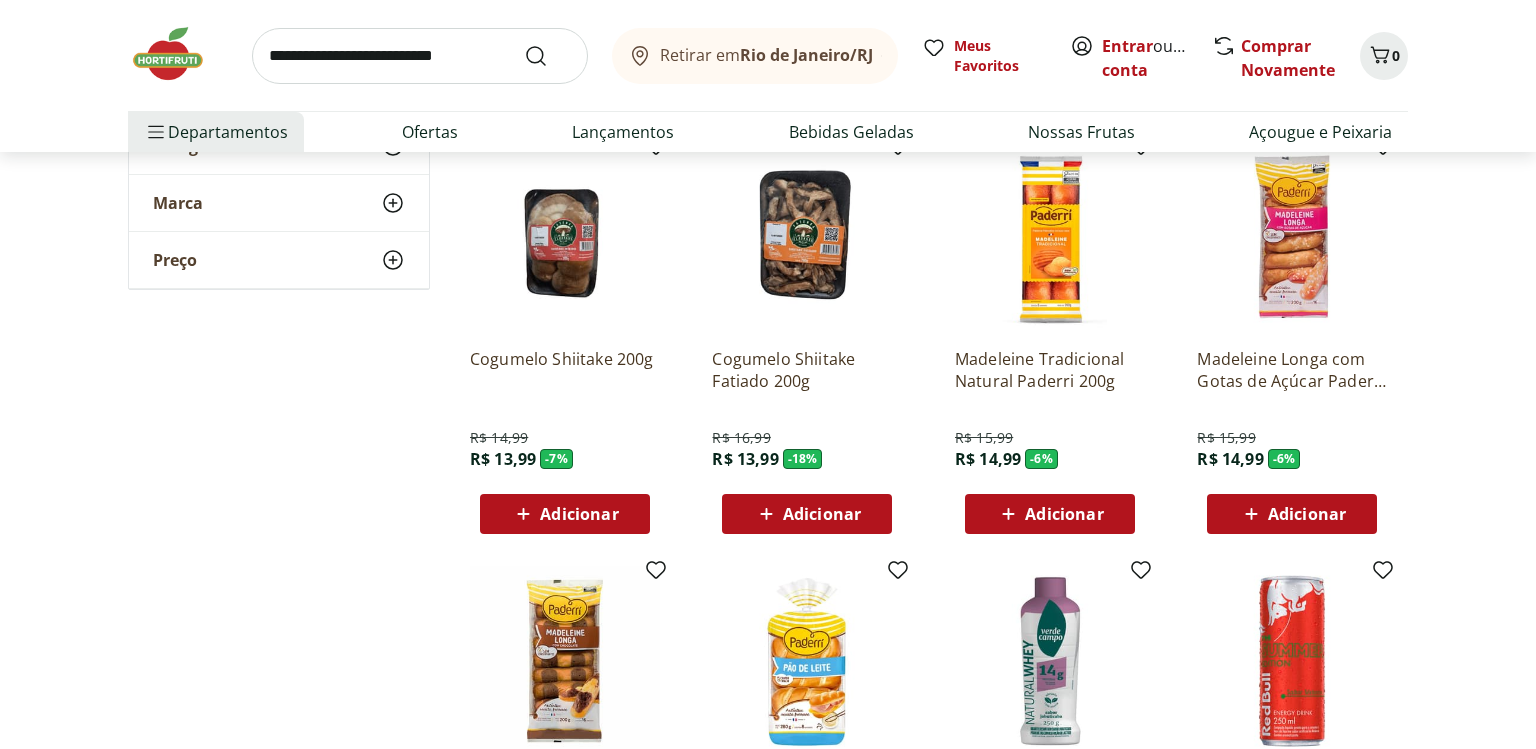 click on "**********" at bounding box center (768, -724) 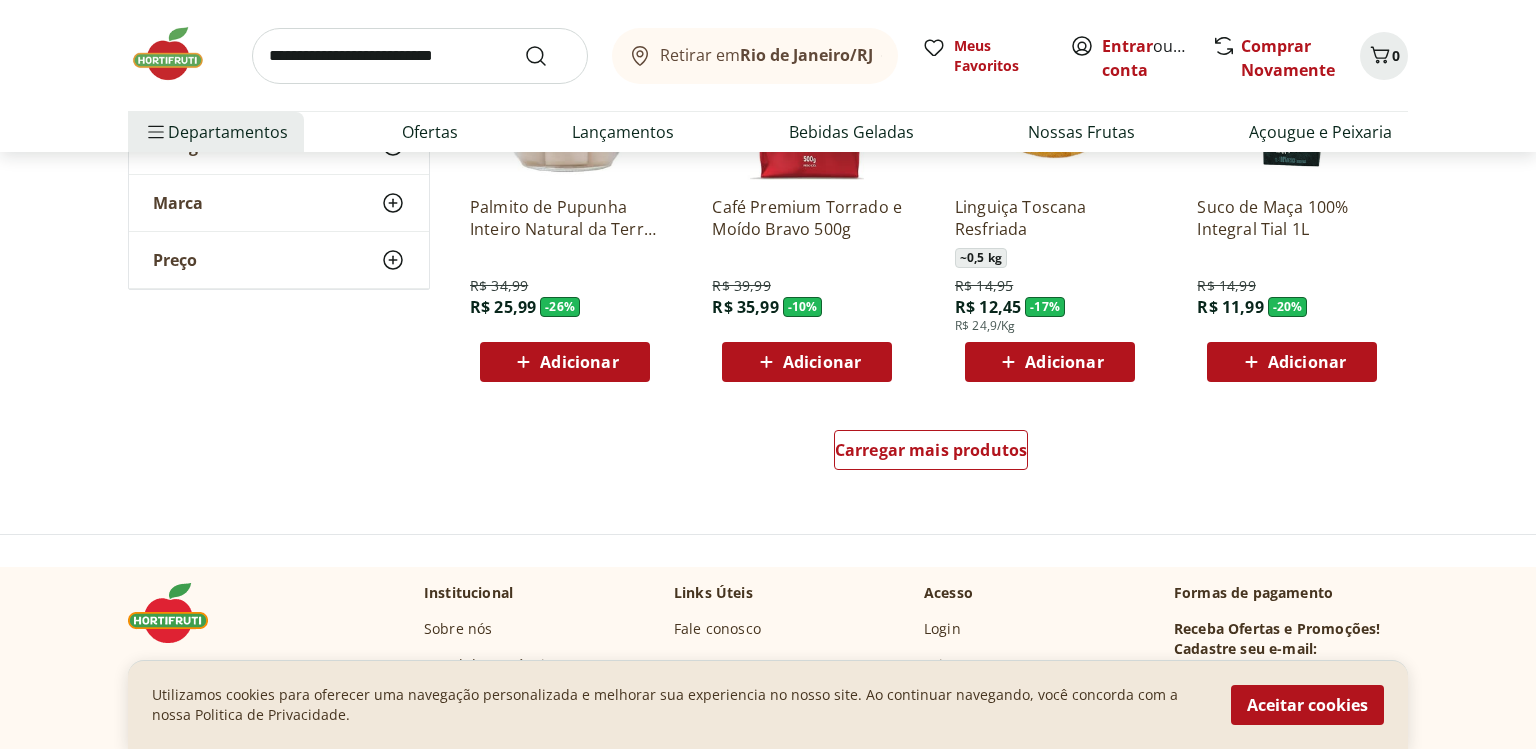 scroll, scrollTop: 5040, scrollLeft: 0, axis: vertical 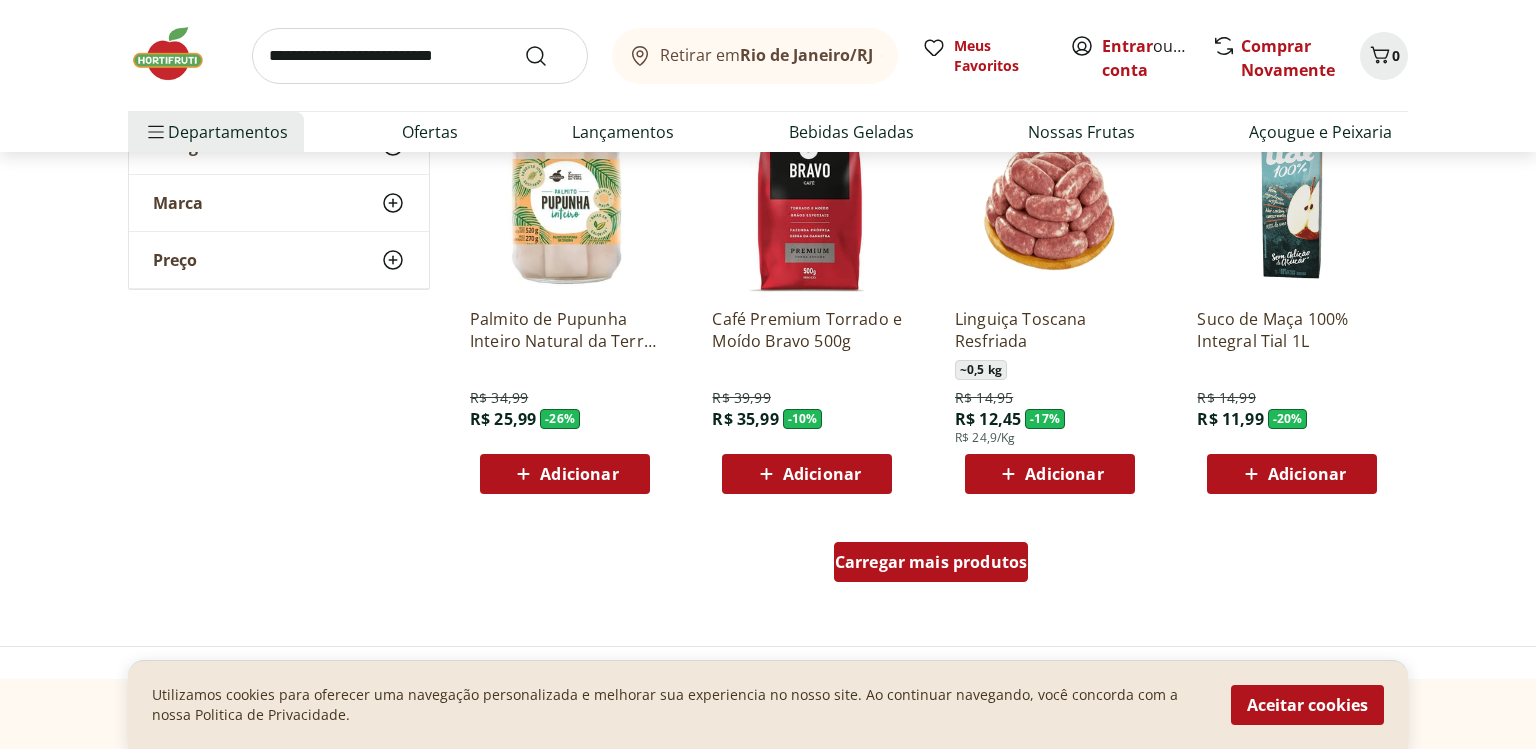 click on "Carregar mais produtos" at bounding box center (931, 566) 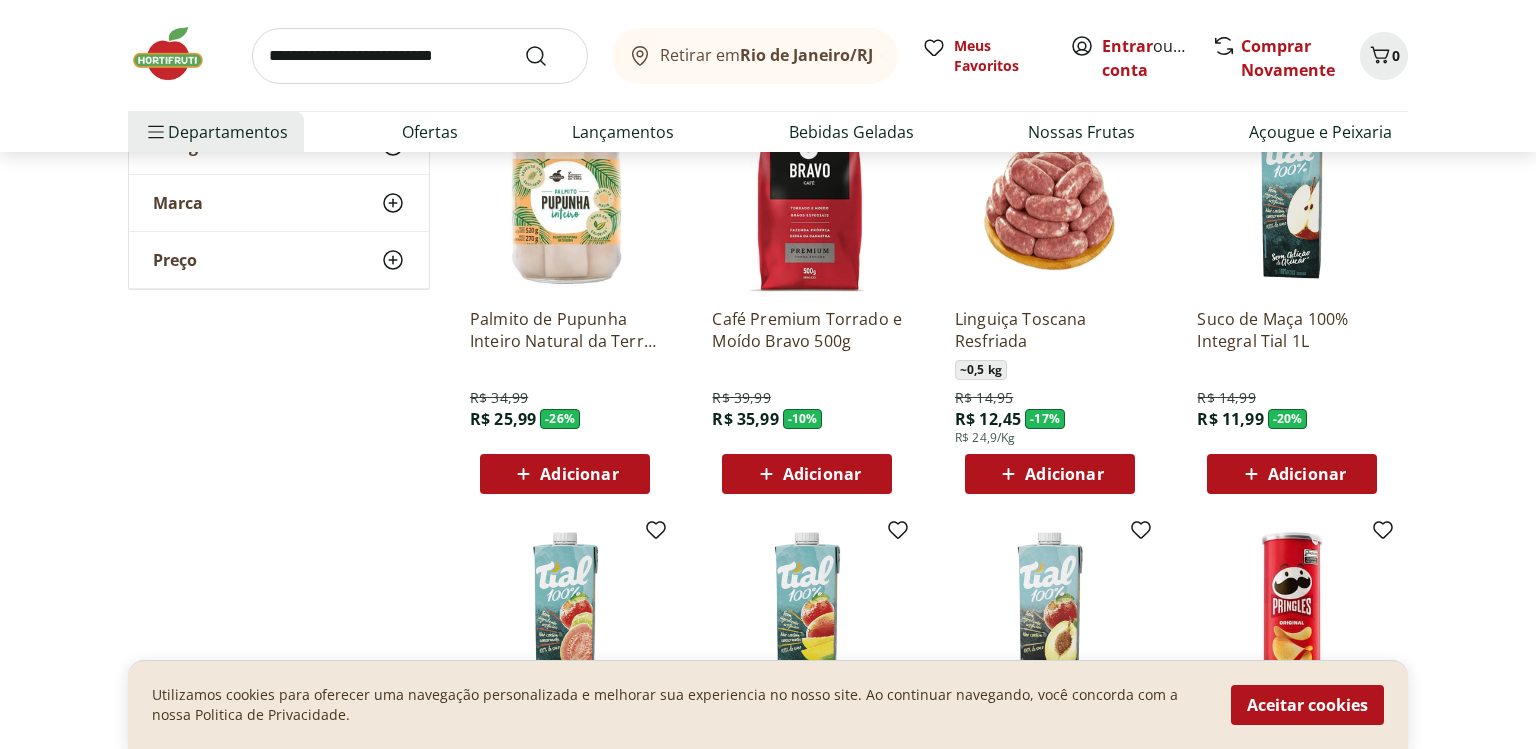 click on "**********" at bounding box center [768, -1416] 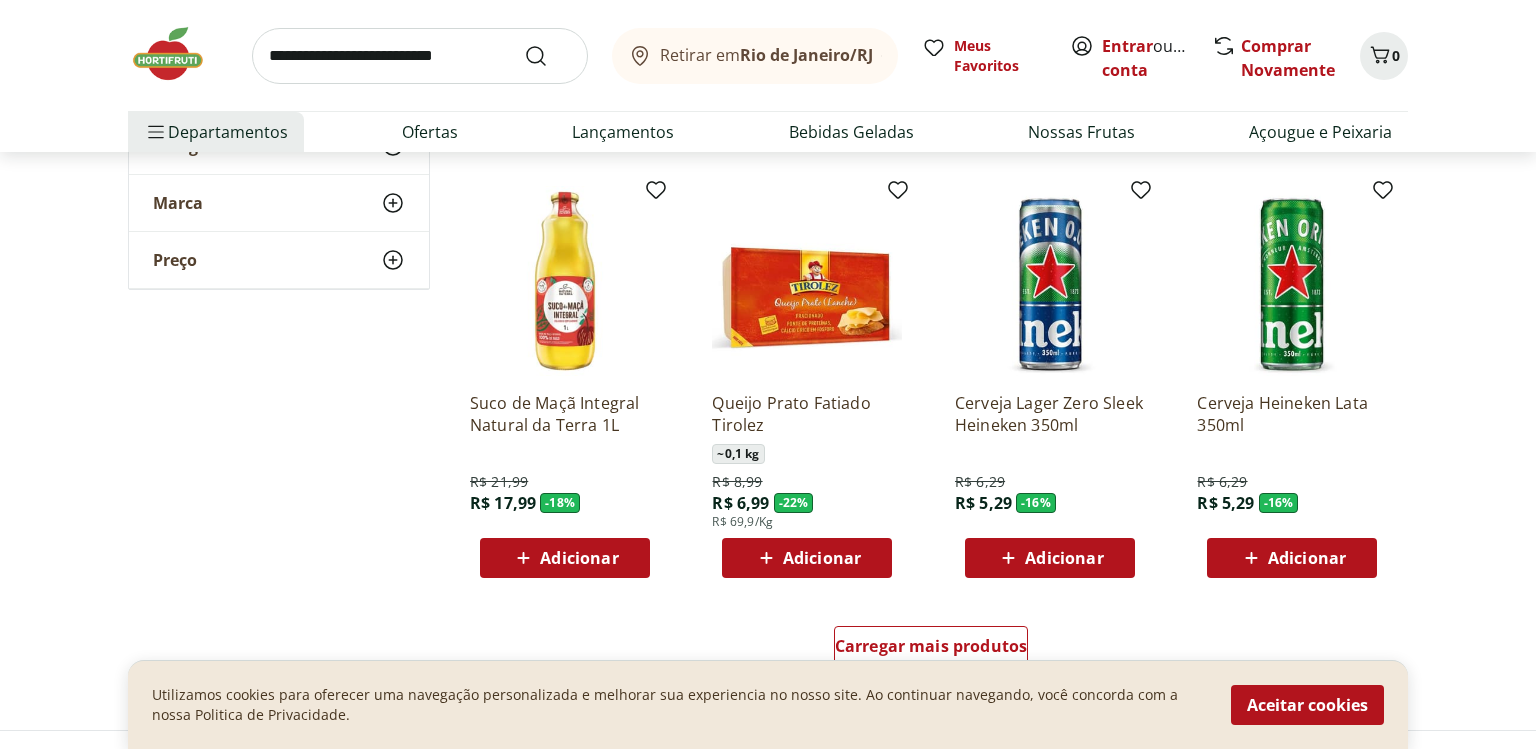 scroll, scrollTop: 6272, scrollLeft: 0, axis: vertical 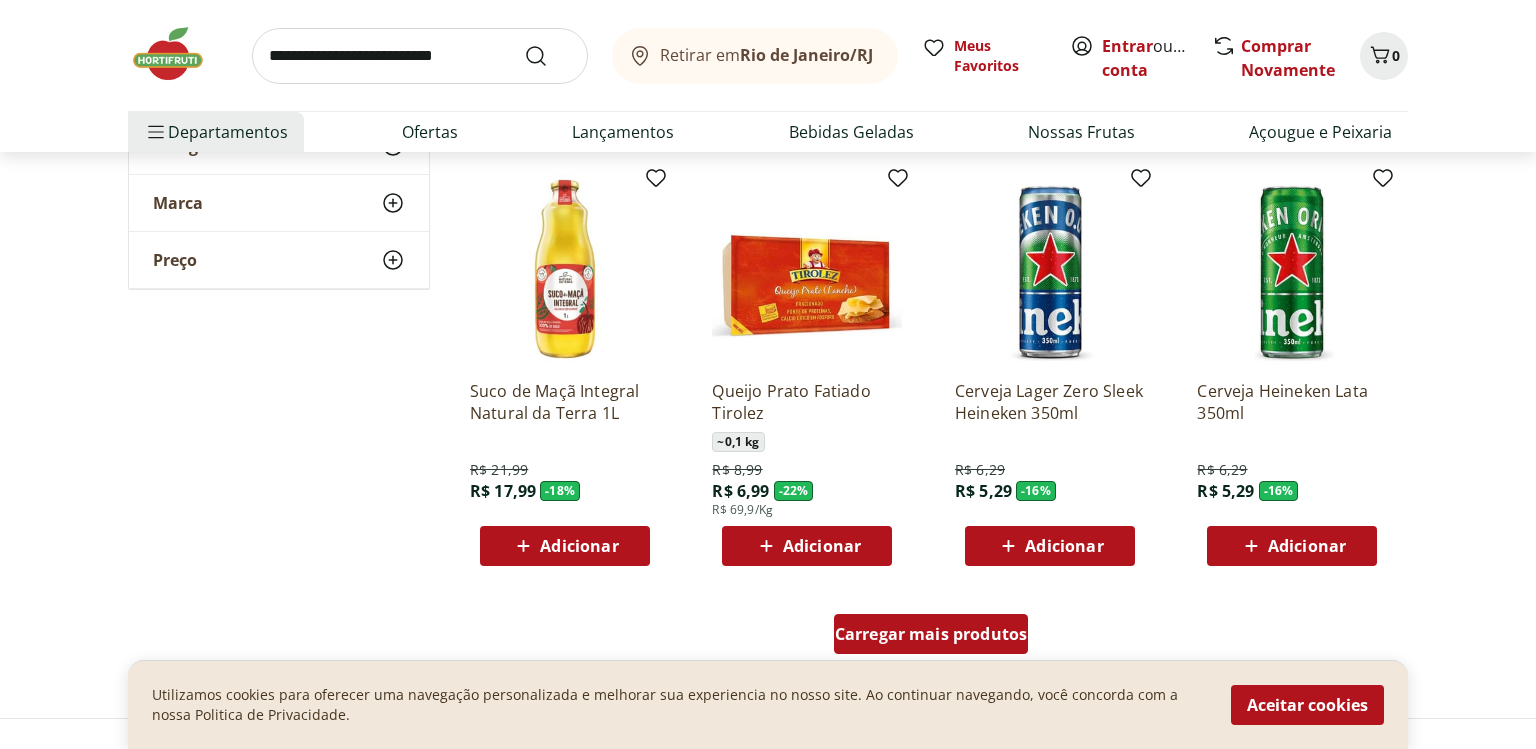 click on "Carregar mais produtos" at bounding box center (931, 634) 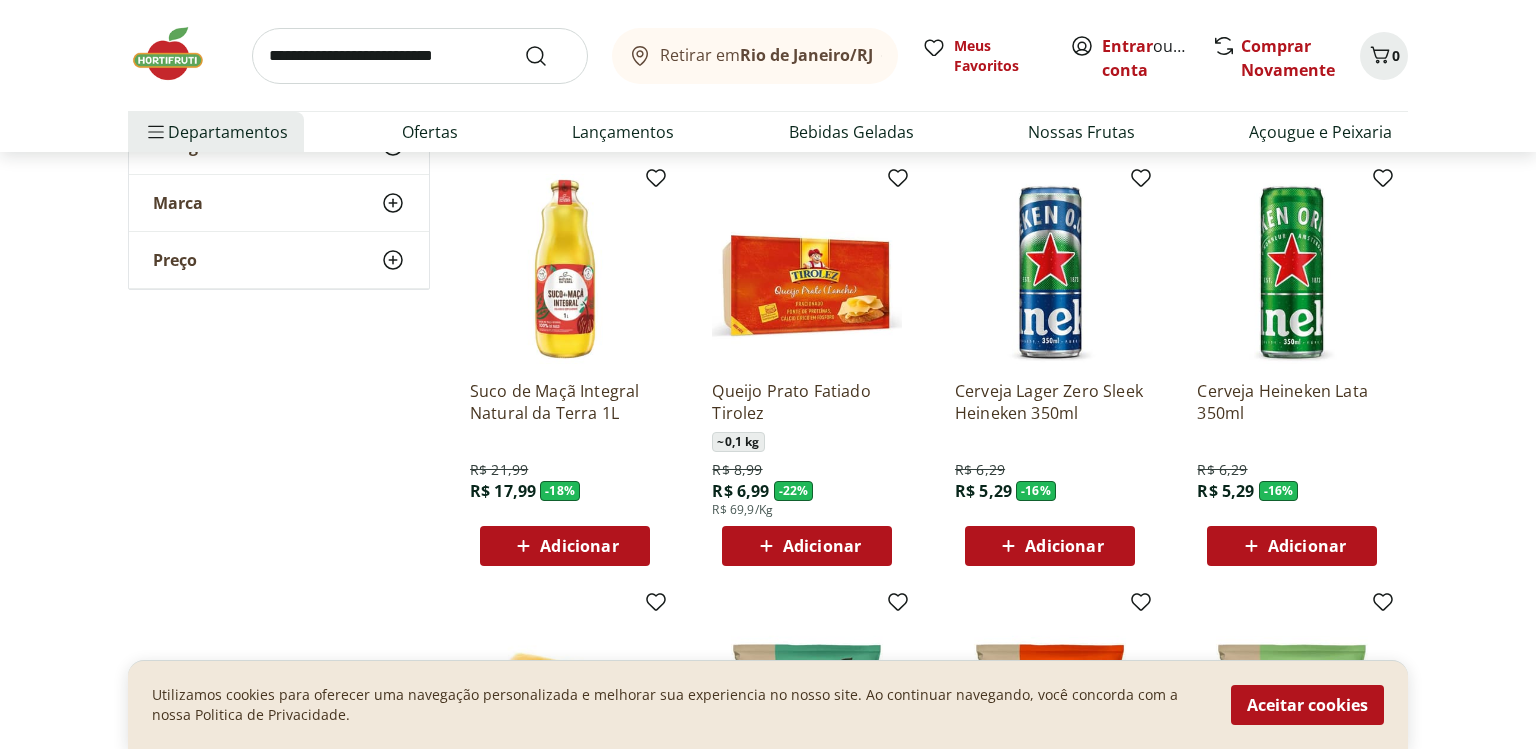 click on "**********" at bounding box center (768, -1996) 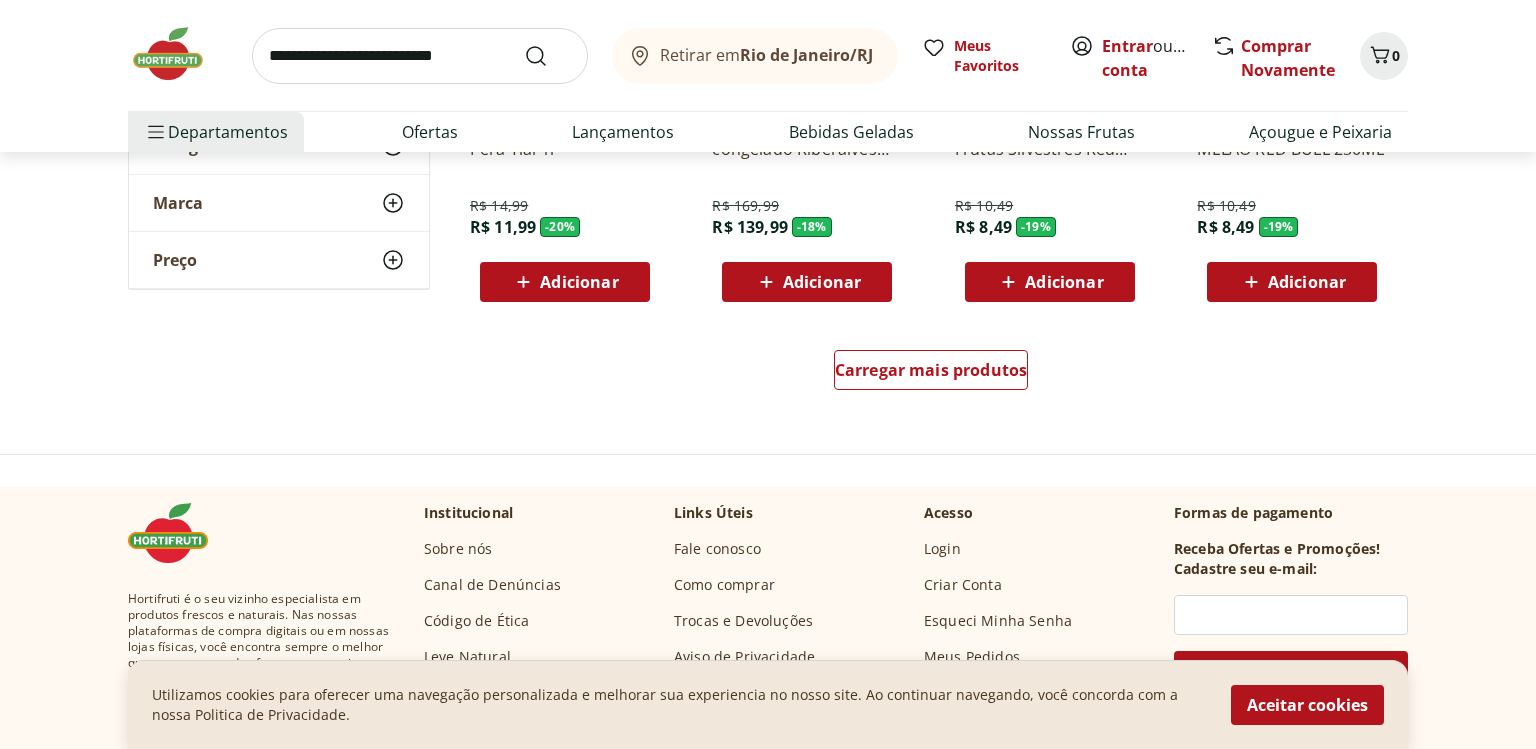 scroll, scrollTop: 7616, scrollLeft: 0, axis: vertical 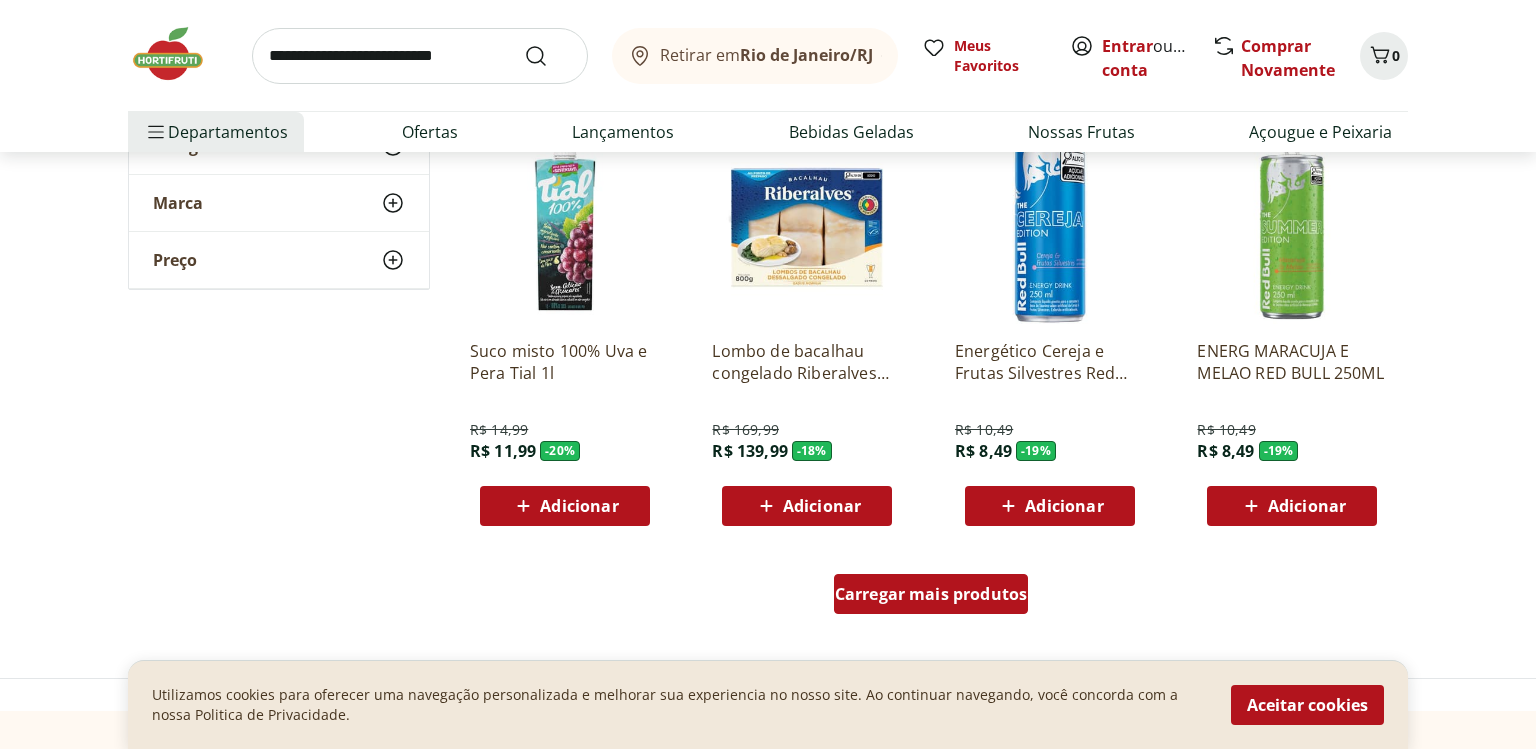 click on "Carregar mais produtos" at bounding box center (931, 594) 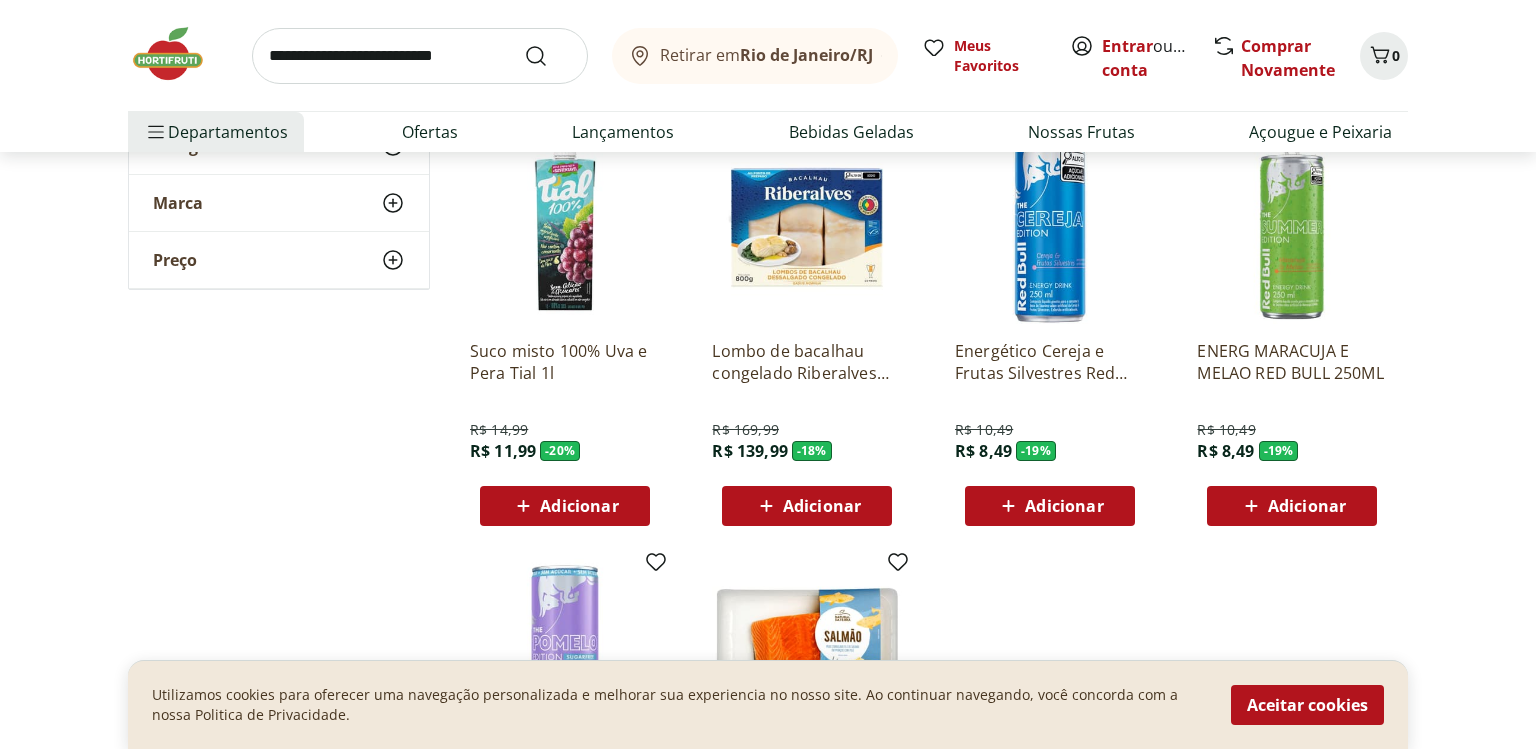 click on "**********" at bounding box center (768, -3180) 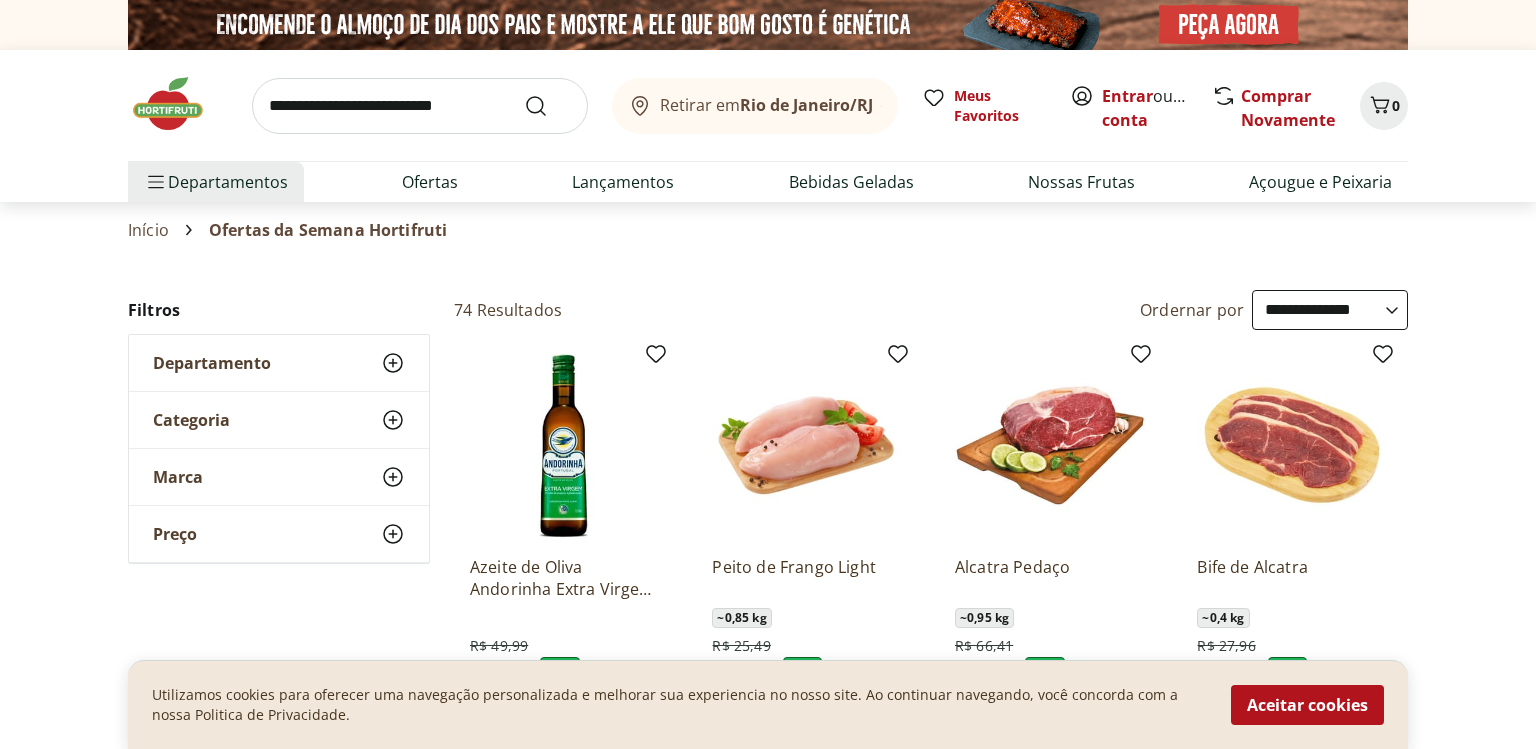 scroll, scrollTop: 448, scrollLeft: 0, axis: vertical 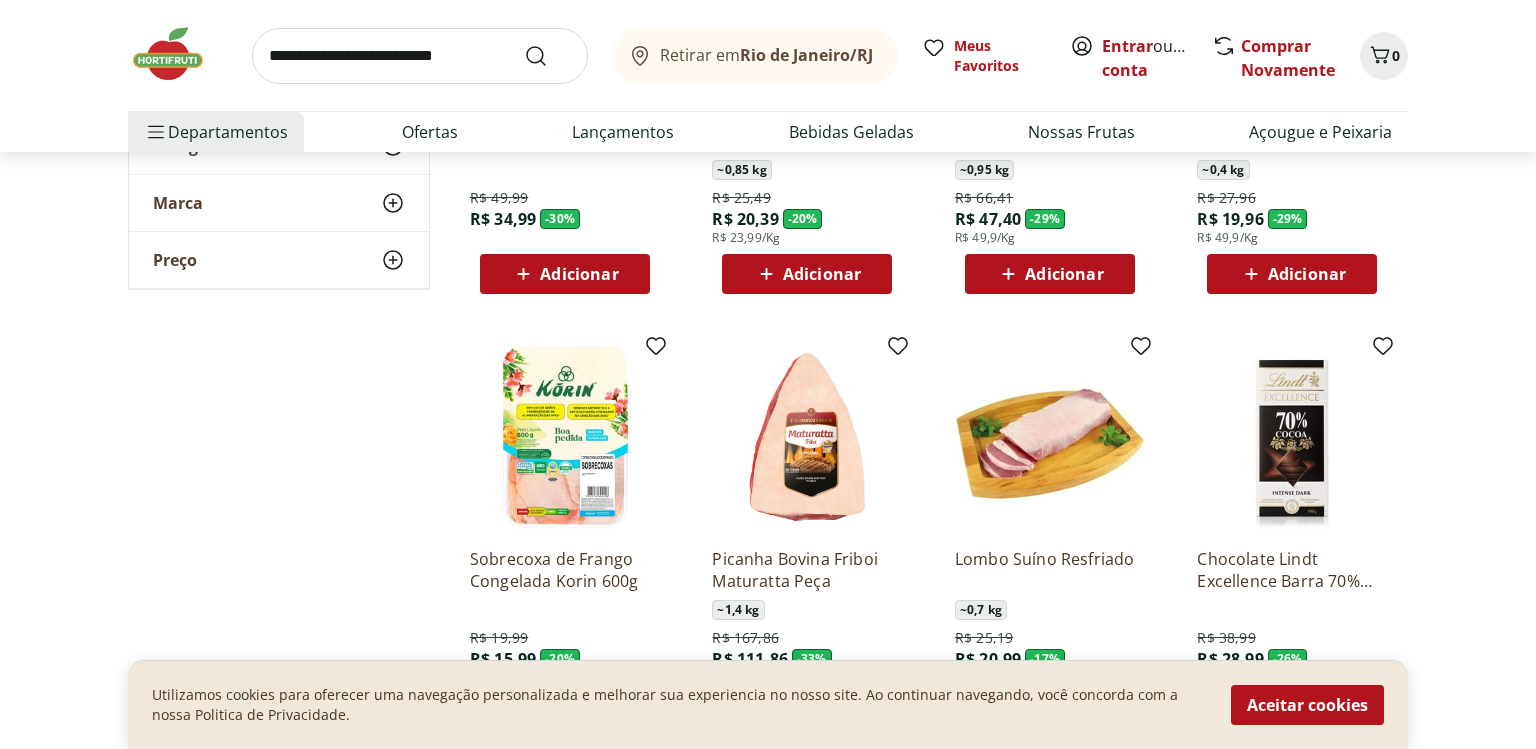click at bounding box center (178, 54) 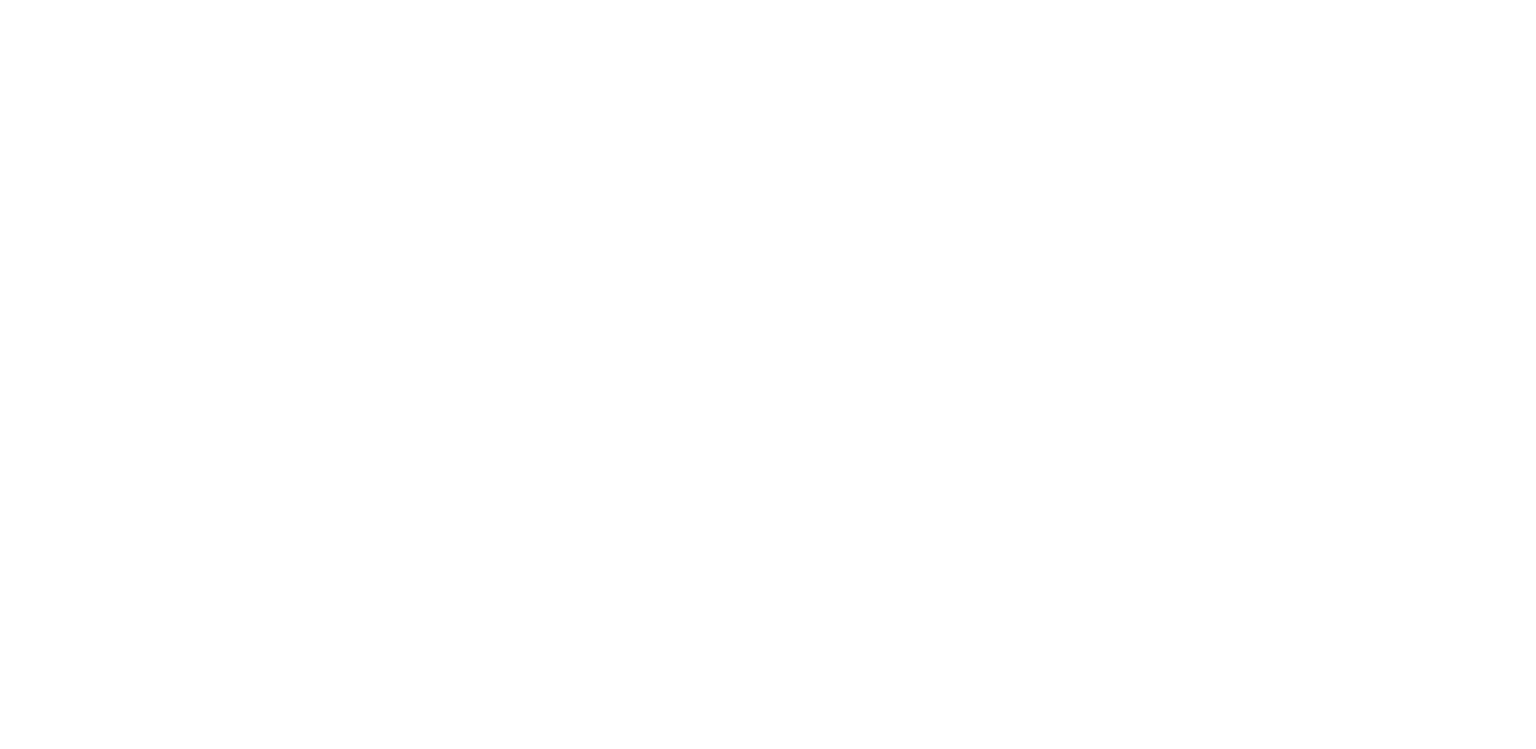 scroll, scrollTop: 0, scrollLeft: 0, axis: both 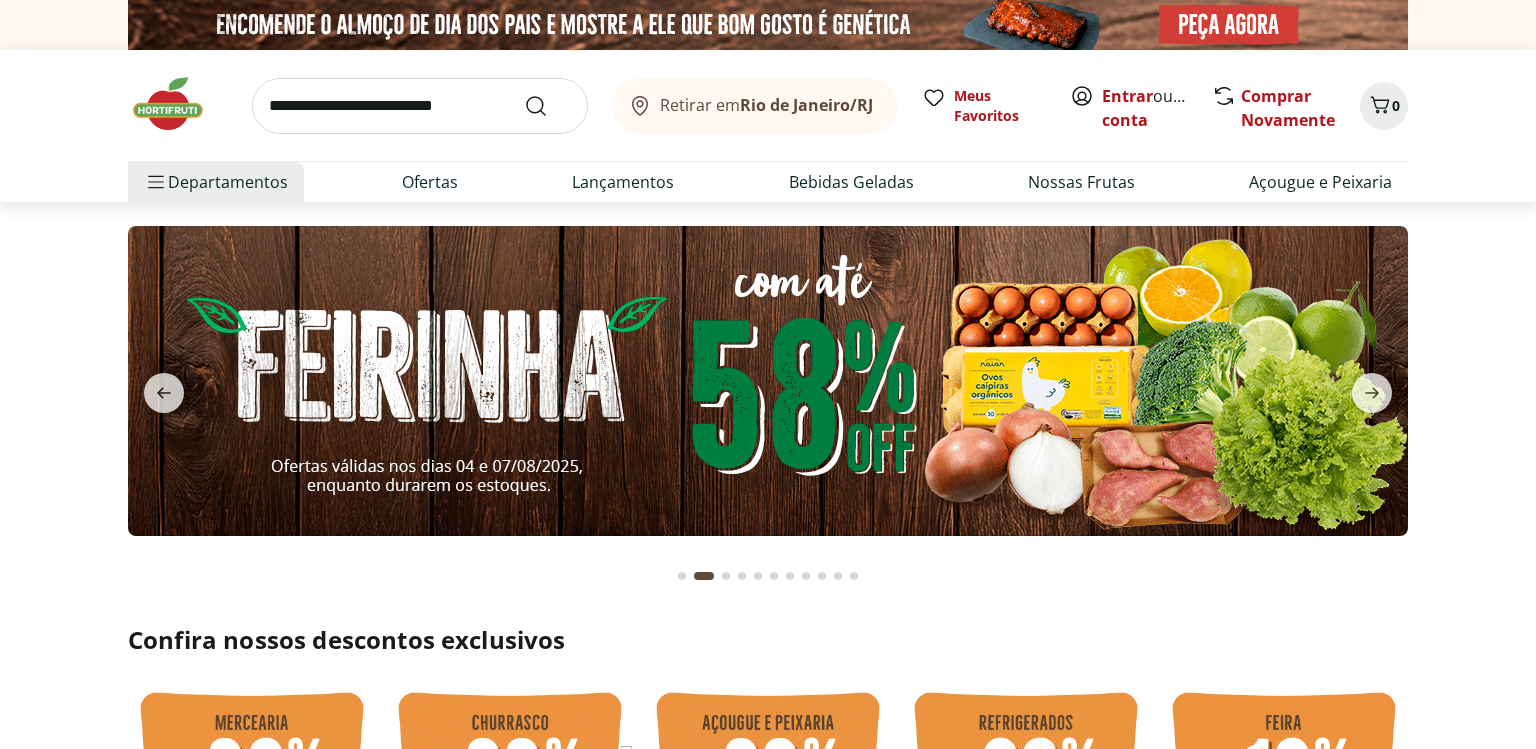 click at bounding box center (768, 381) 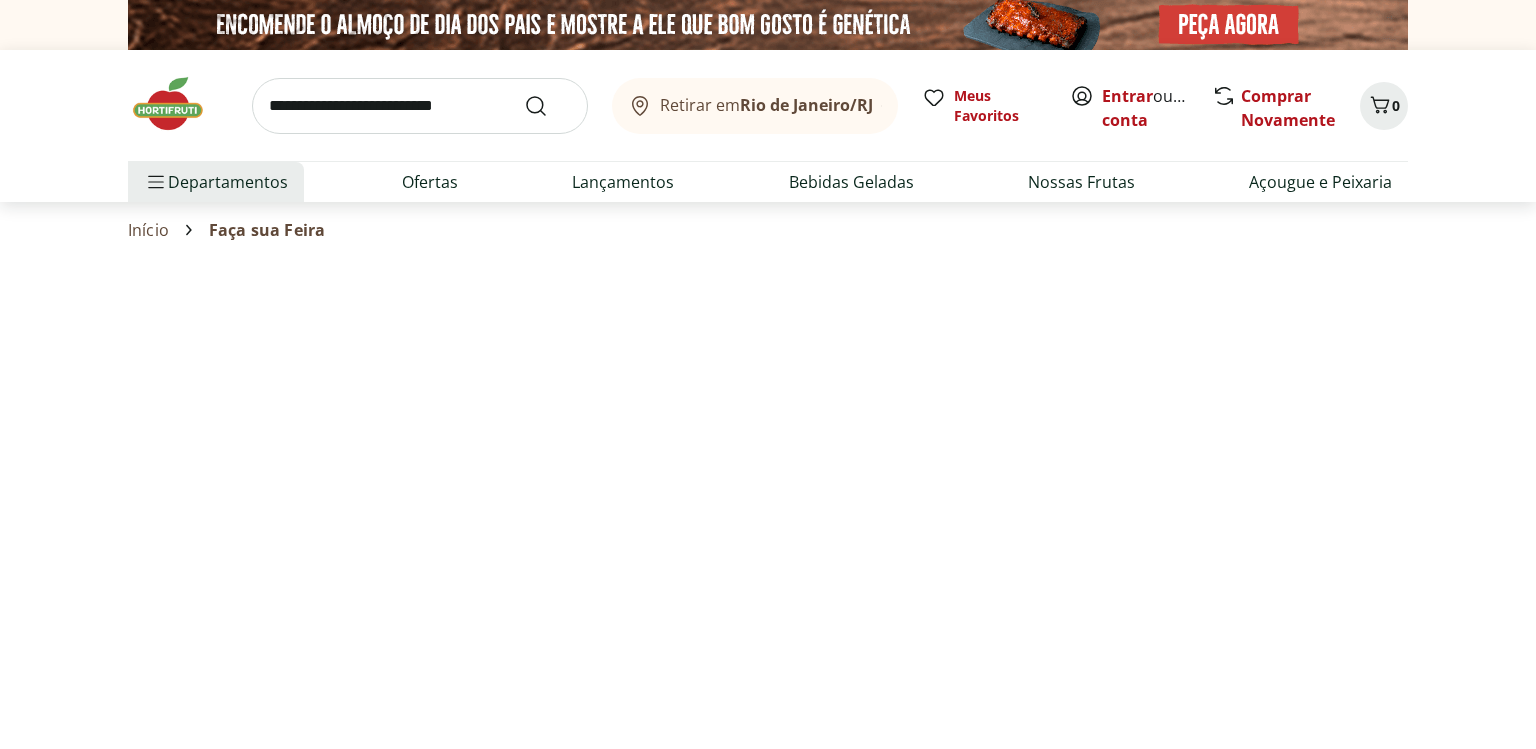 select on "**********" 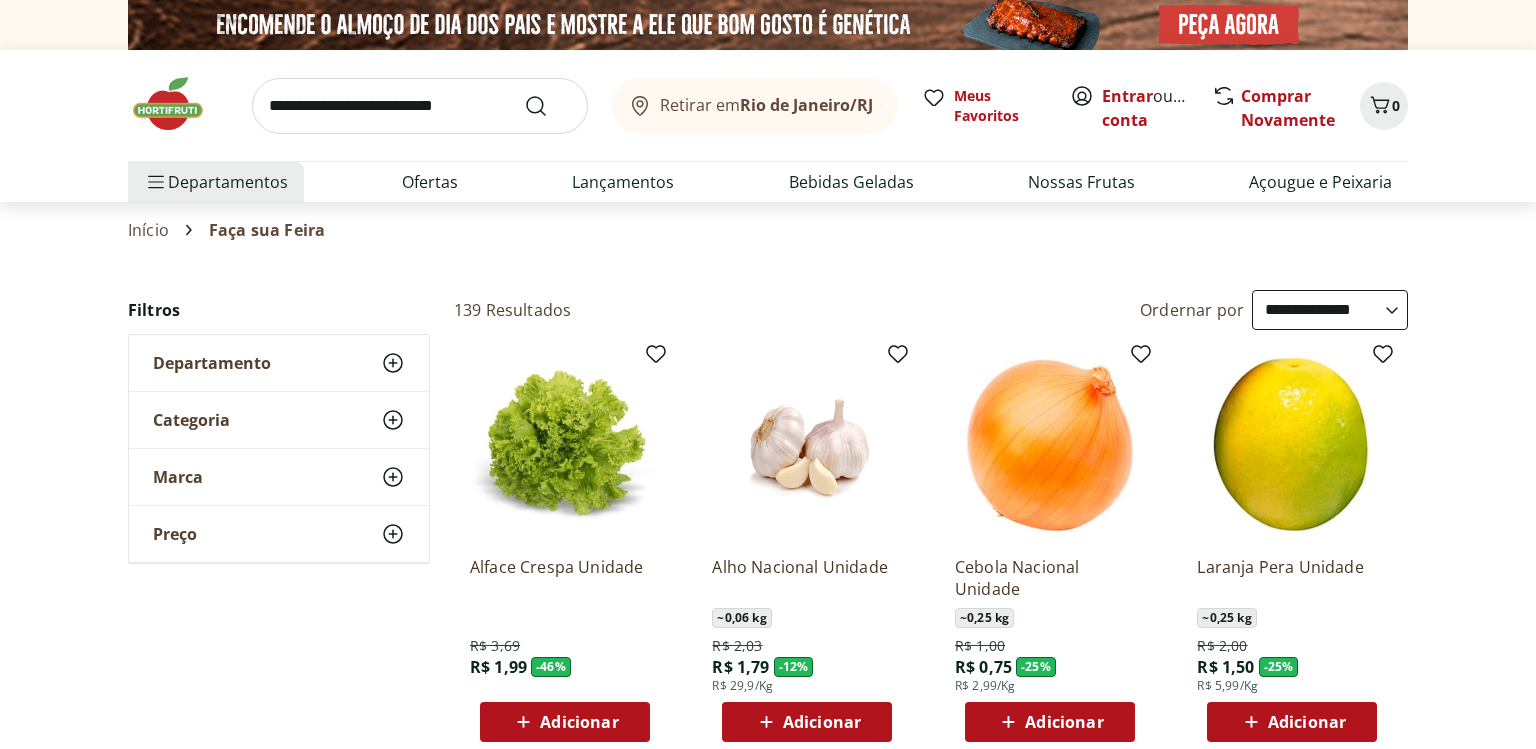 click on "**********" at bounding box center [768, 1016] 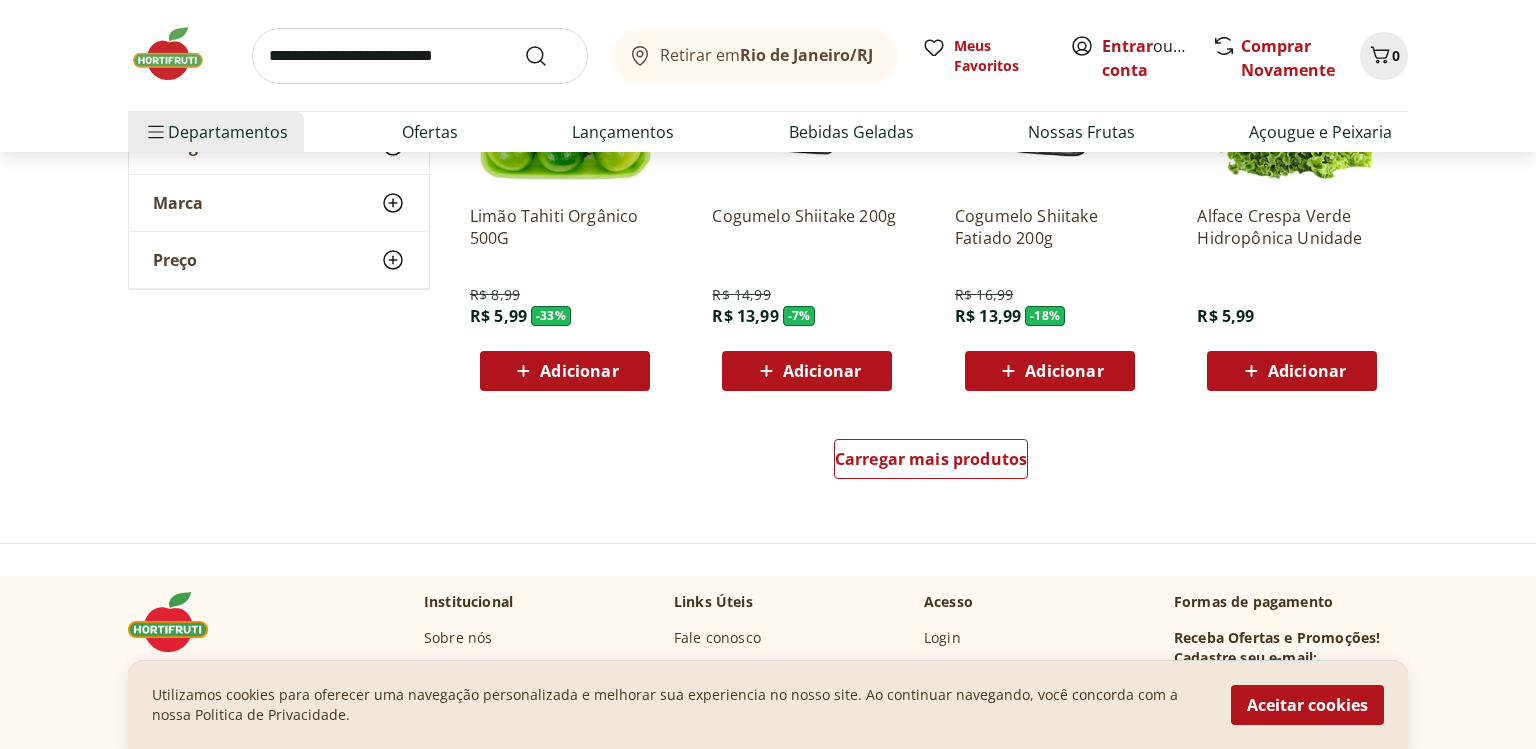scroll, scrollTop: 1456, scrollLeft: 0, axis: vertical 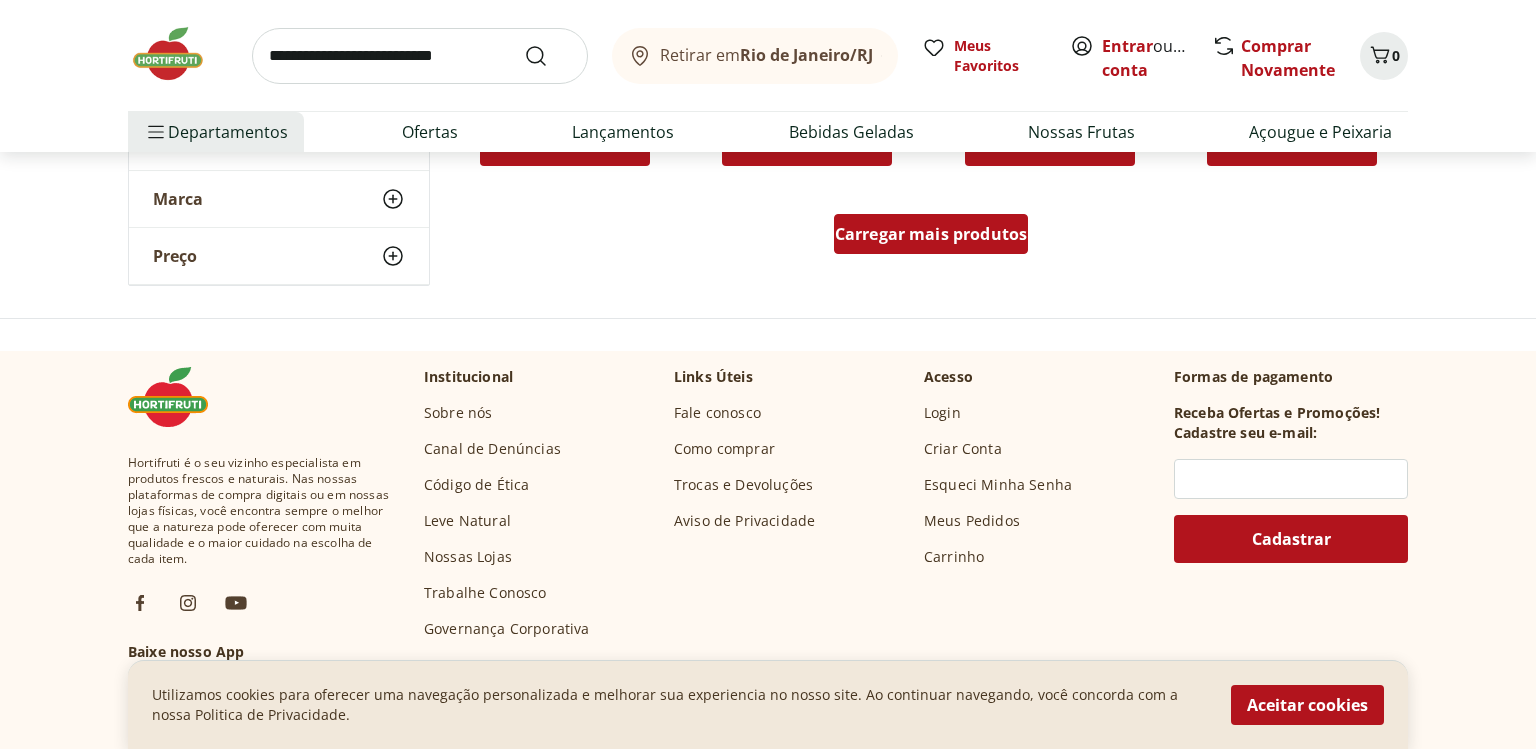 click on "Carregar mais produtos" at bounding box center (931, 234) 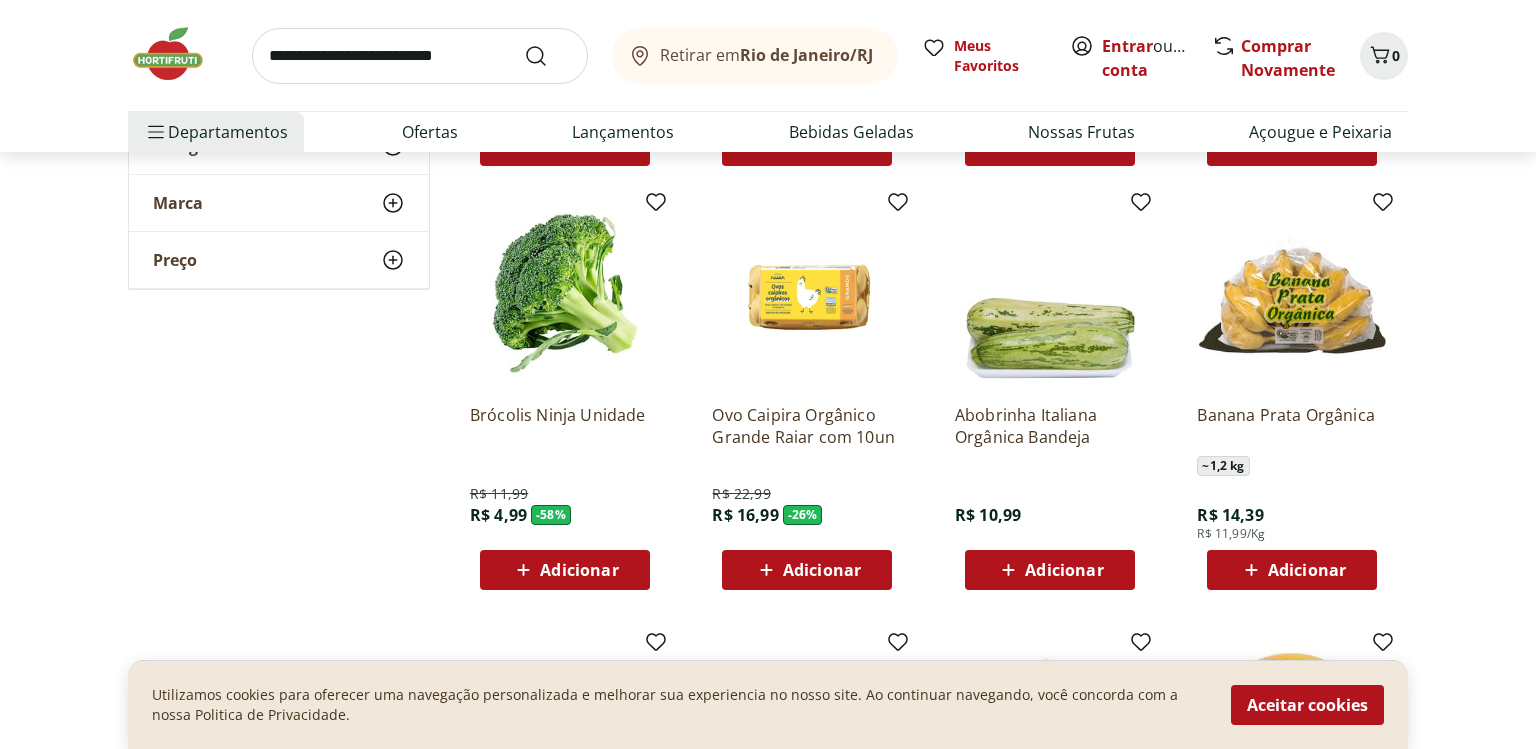 click on "**********" at bounding box center [768, 212] 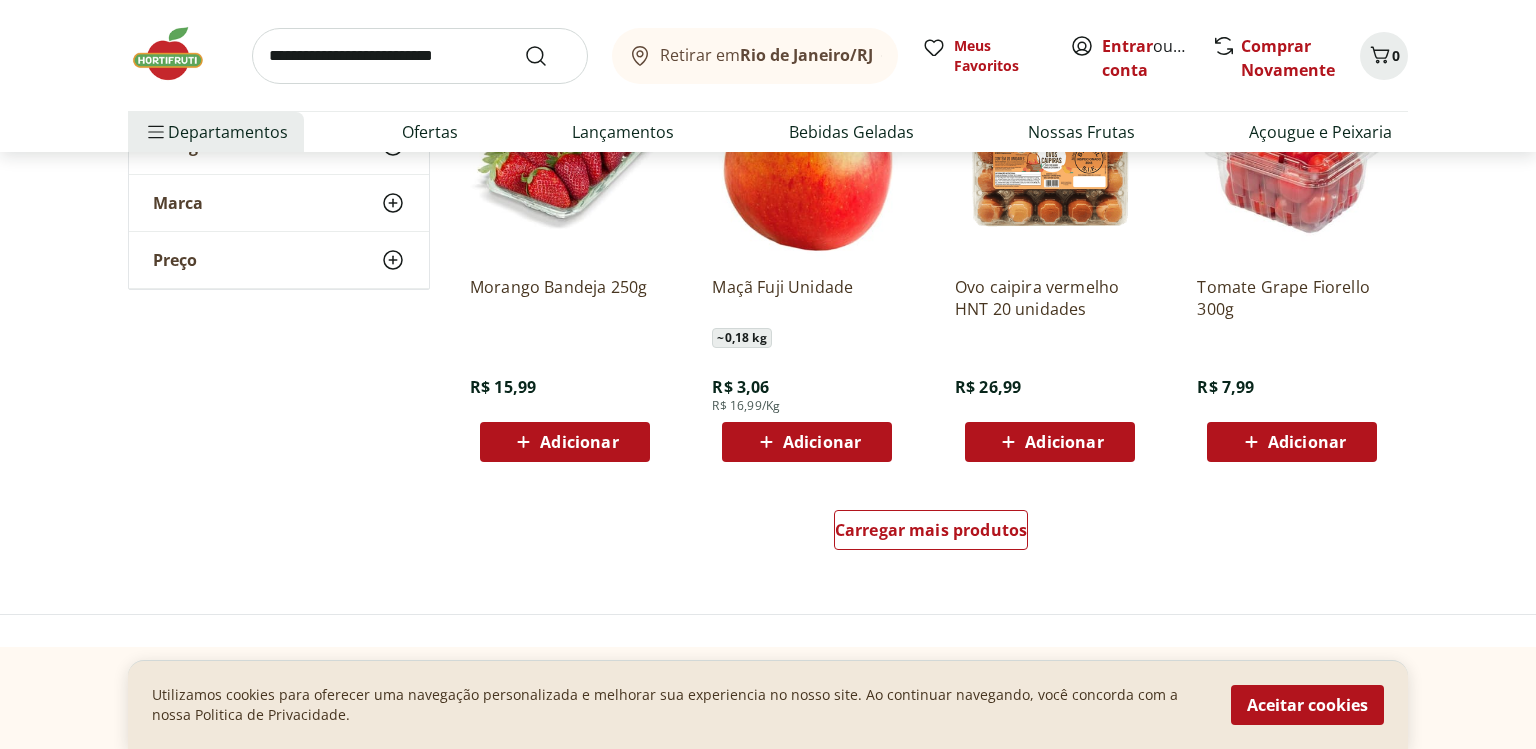 scroll, scrollTop: 2576, scrollLeft: 0, axis: vertical 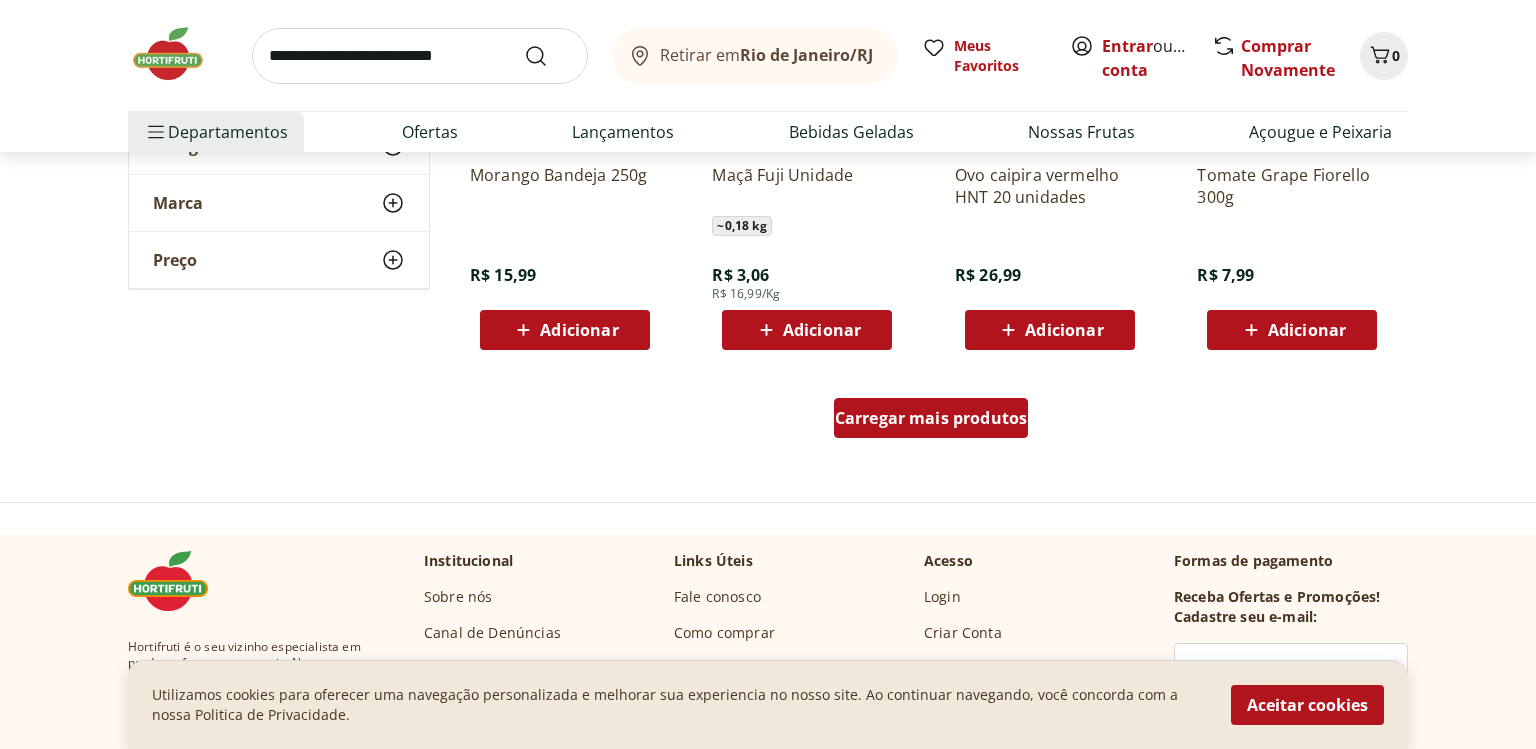 click on "Carregar mais produtos" at bounding box center (931, 418) 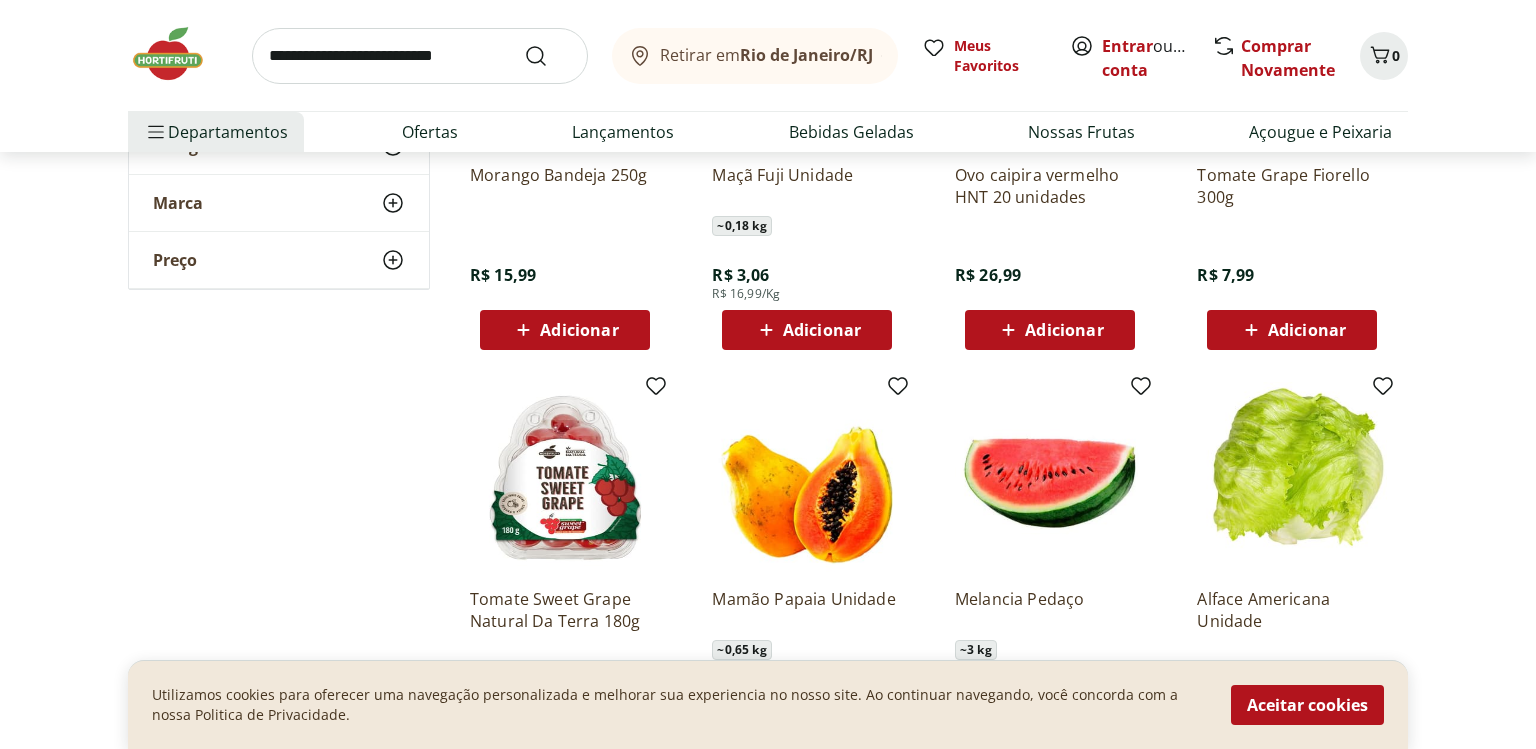 click on "**********" at bounding box center (768, -256) 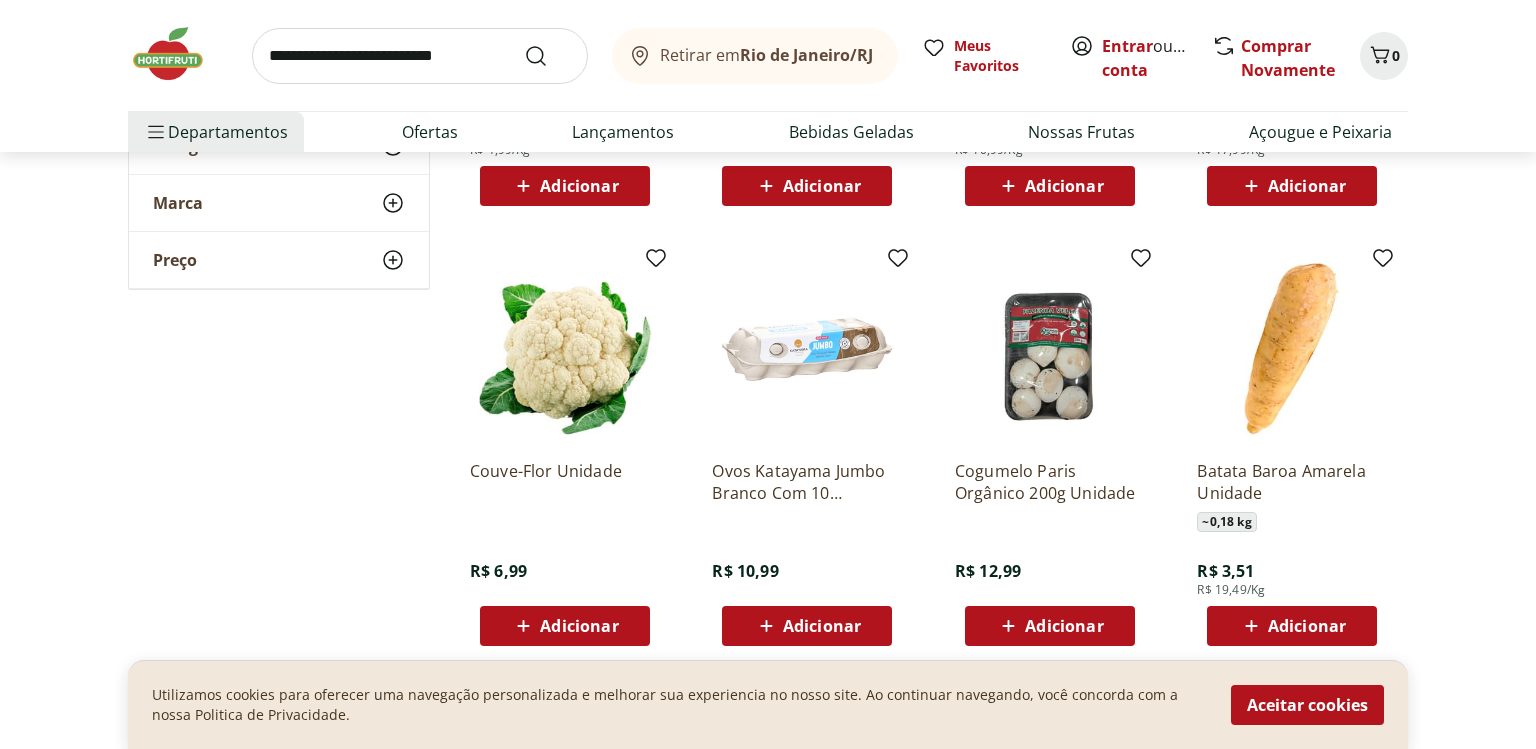 scroll, scrollTop: 3808, scrollLeft: 0, axis: vertical 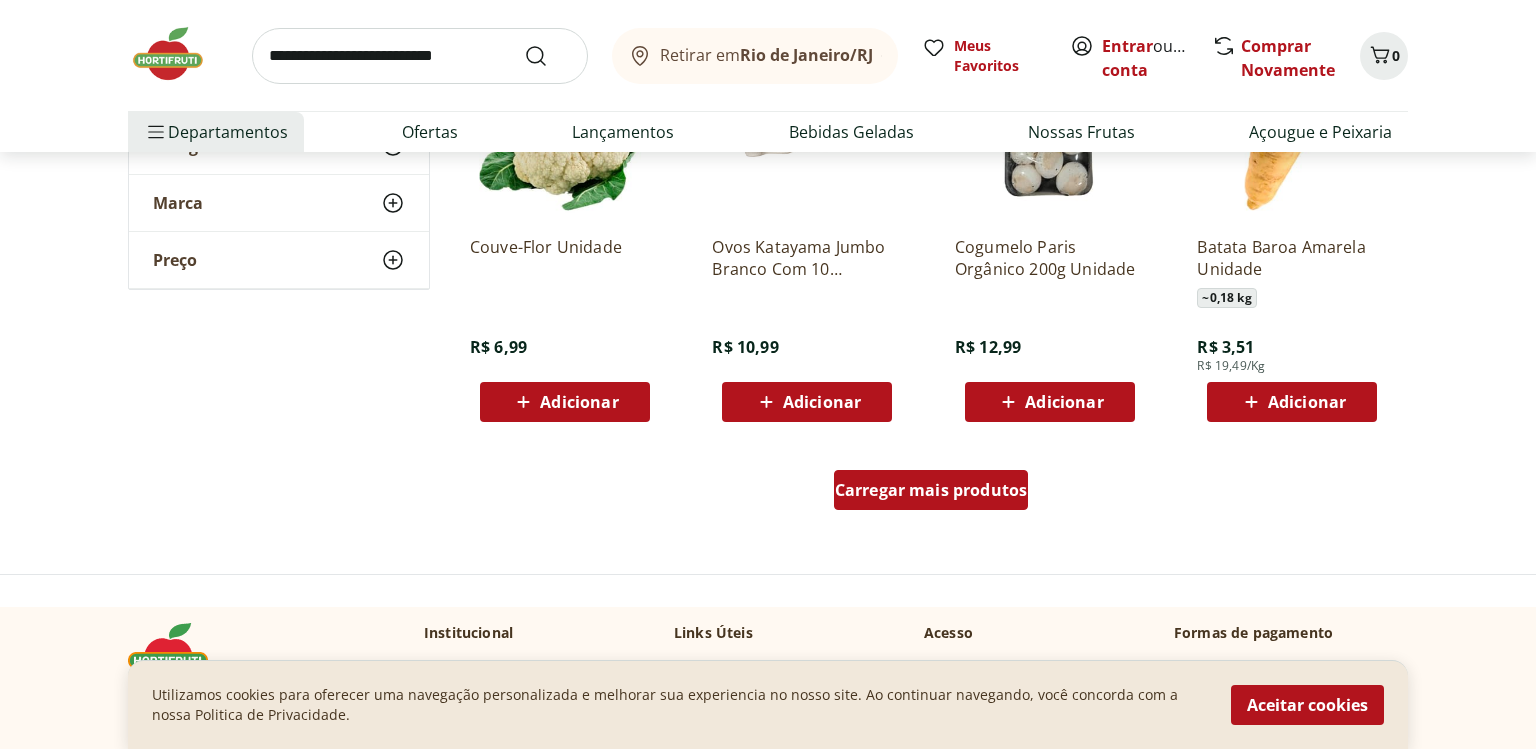 click on "Carregar mais produtos" at bounding box center (931, 490) 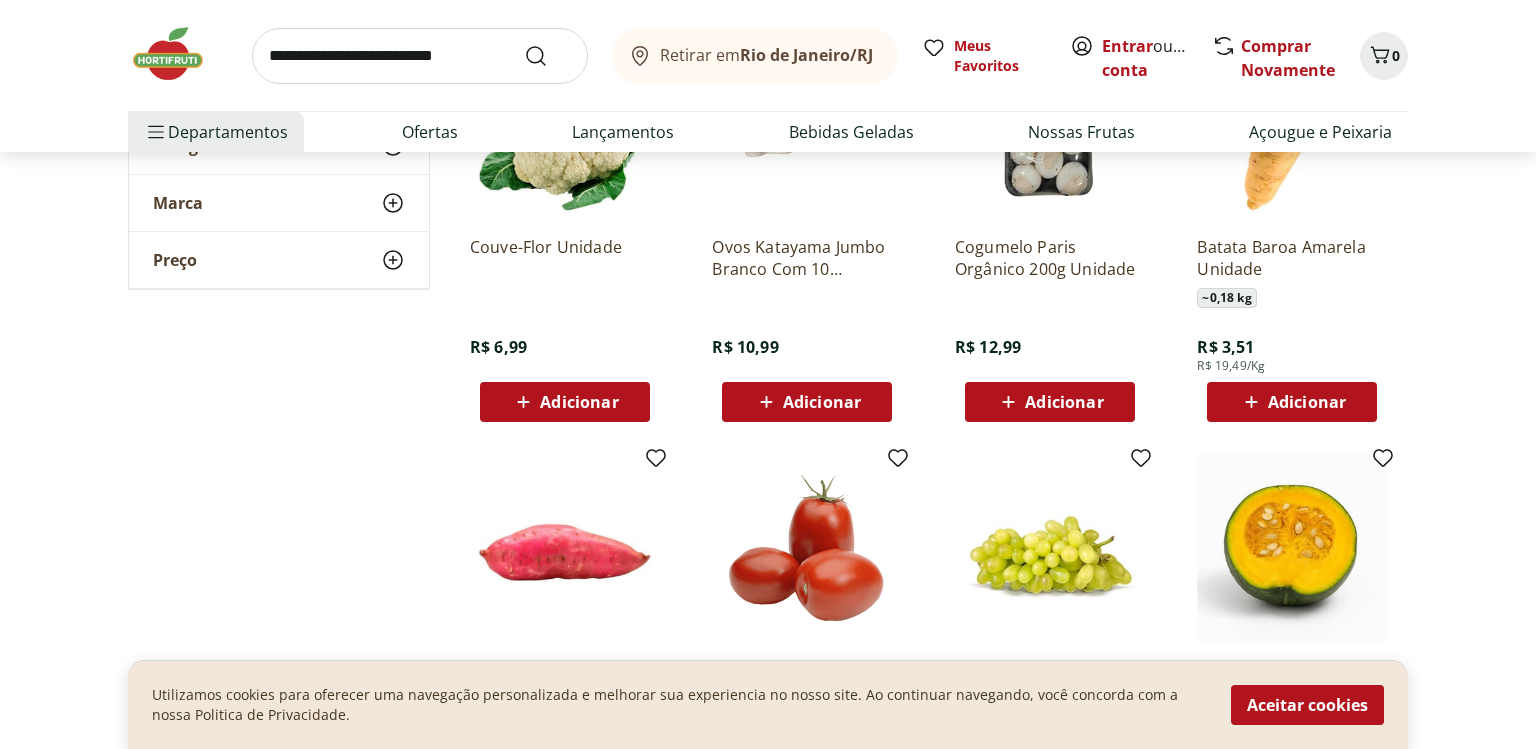click on "**********" at bounding box center (768, -836) 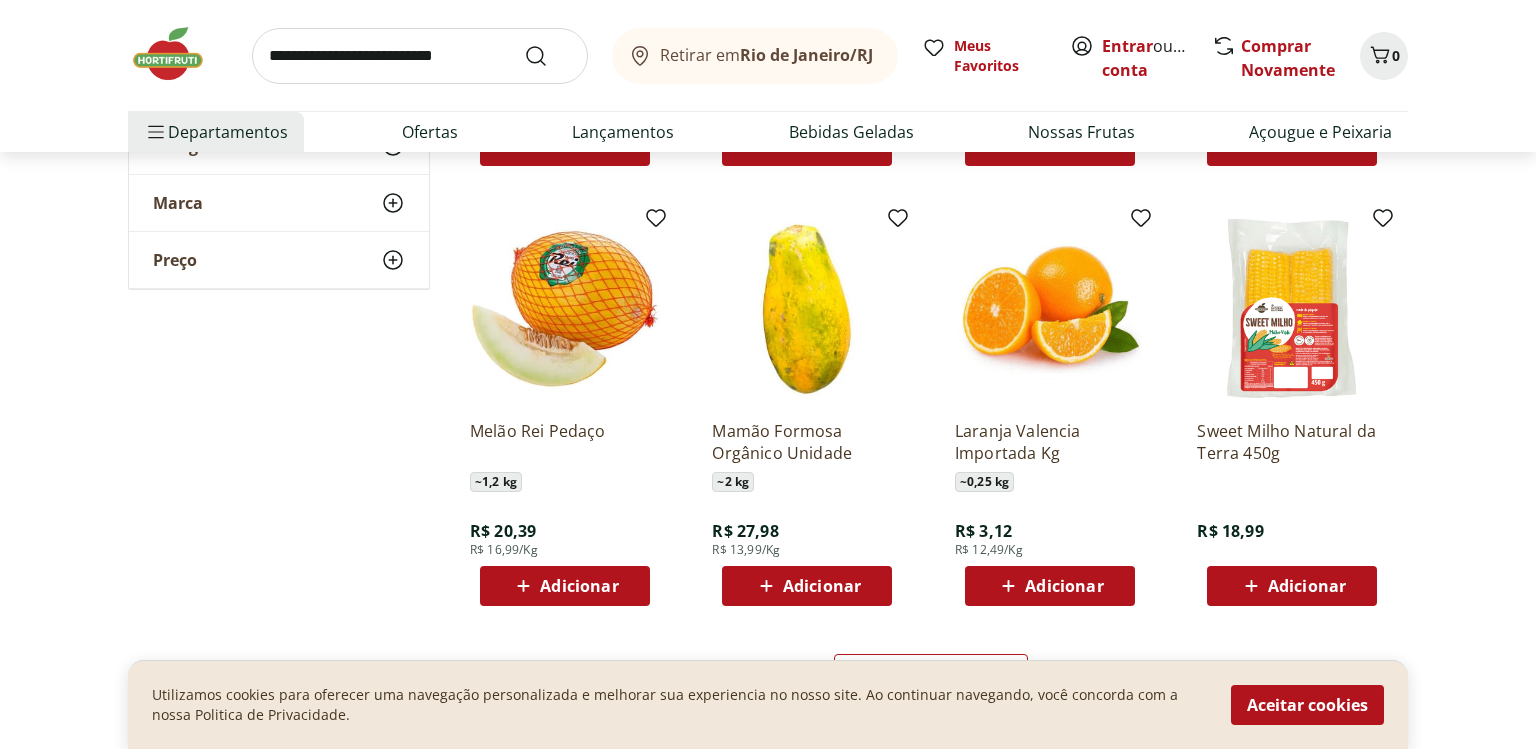 scroll, scrollTop: 5040, scrollLeft: 0, axis: vertical 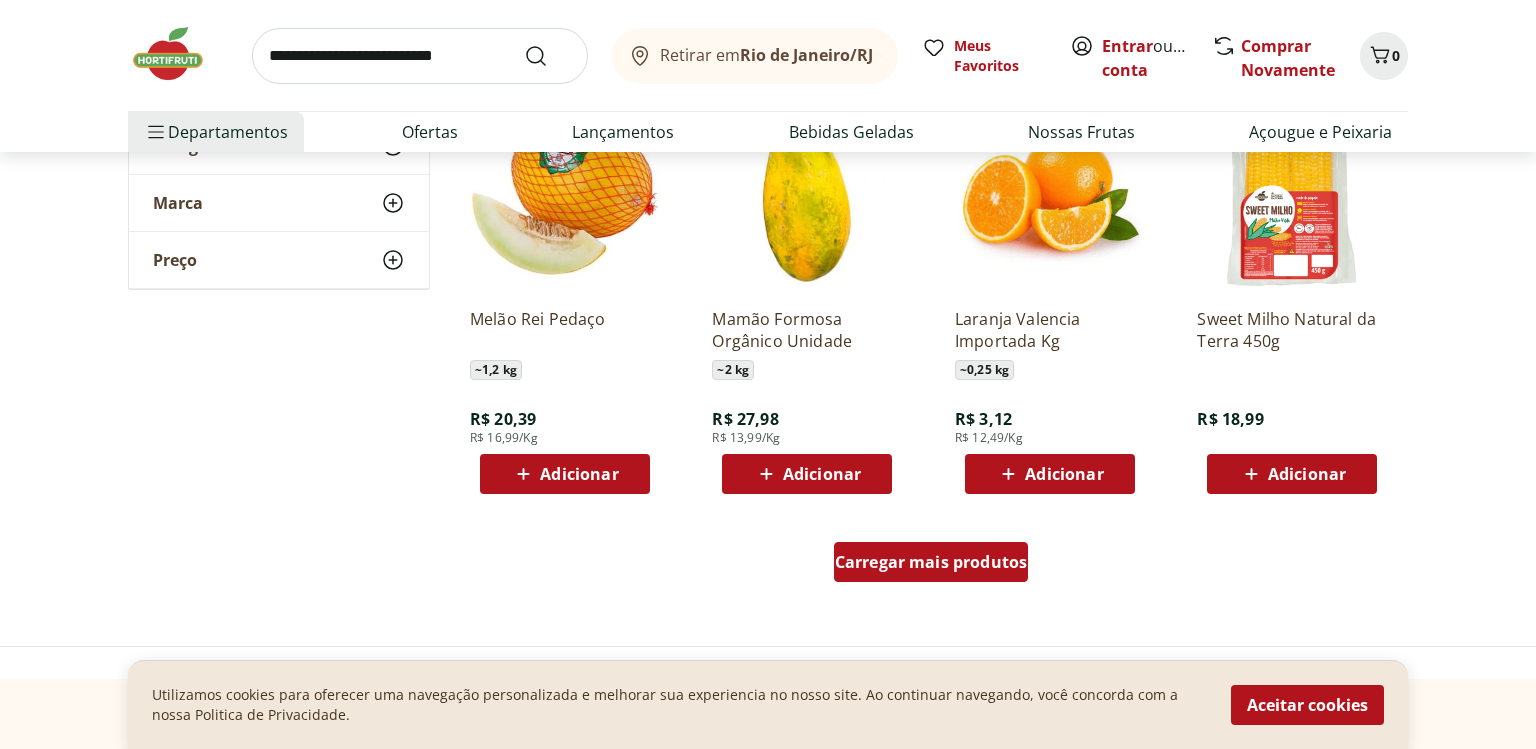 click on "Carregar mais produtos" at bounding box center (931, 562) 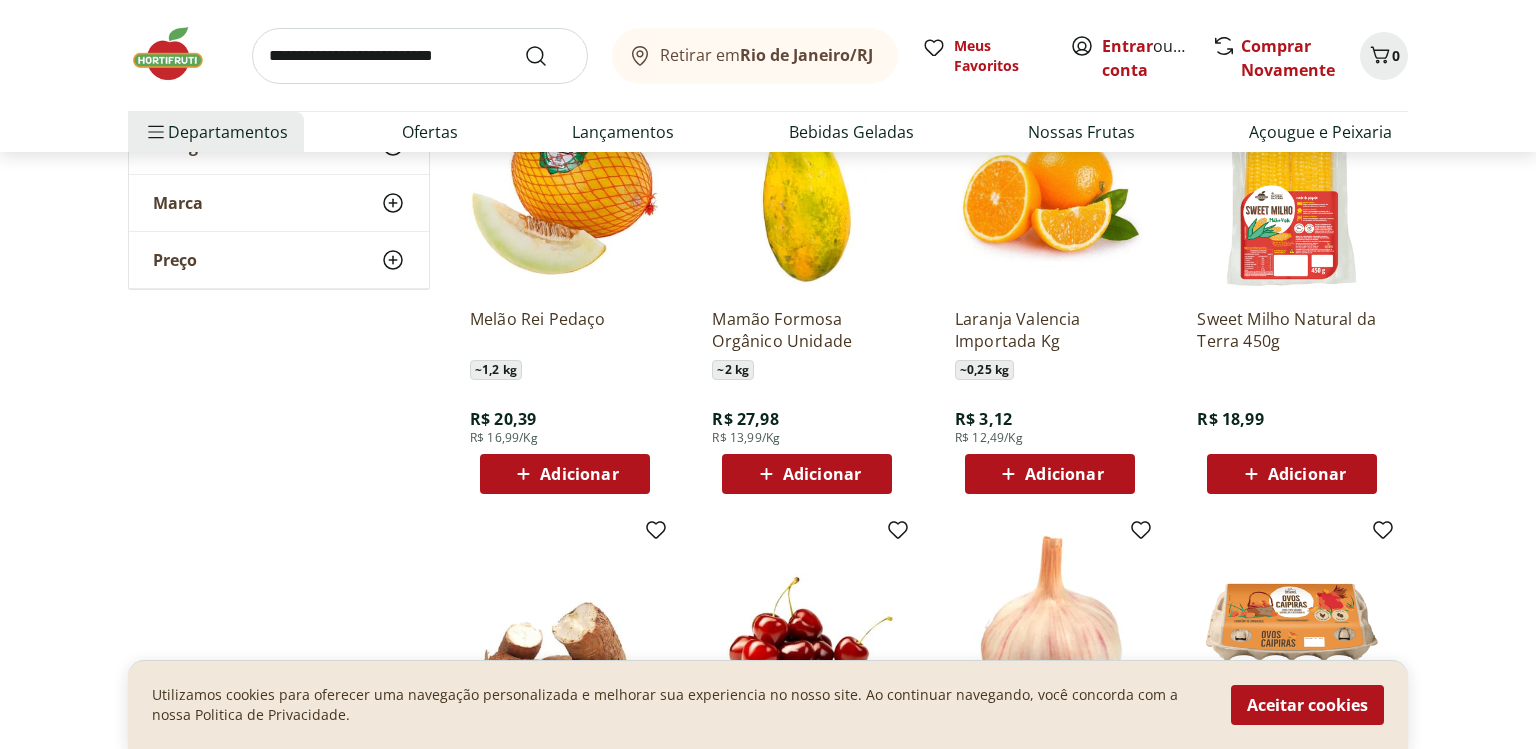 click on "**********" at bounding box center (768, -1416) 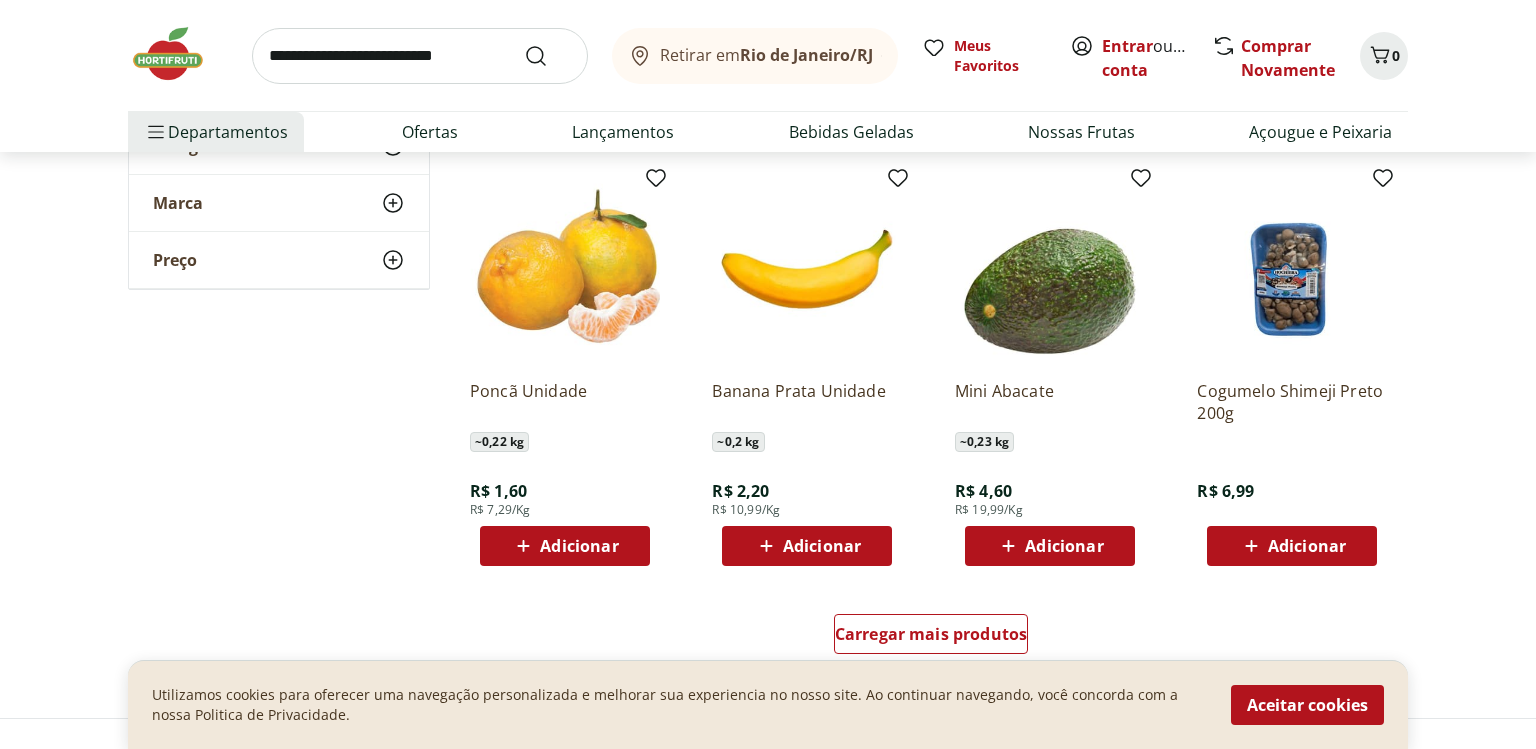 scroll, scrollTop: 6384, scrollLeft: 0, axis: vertical 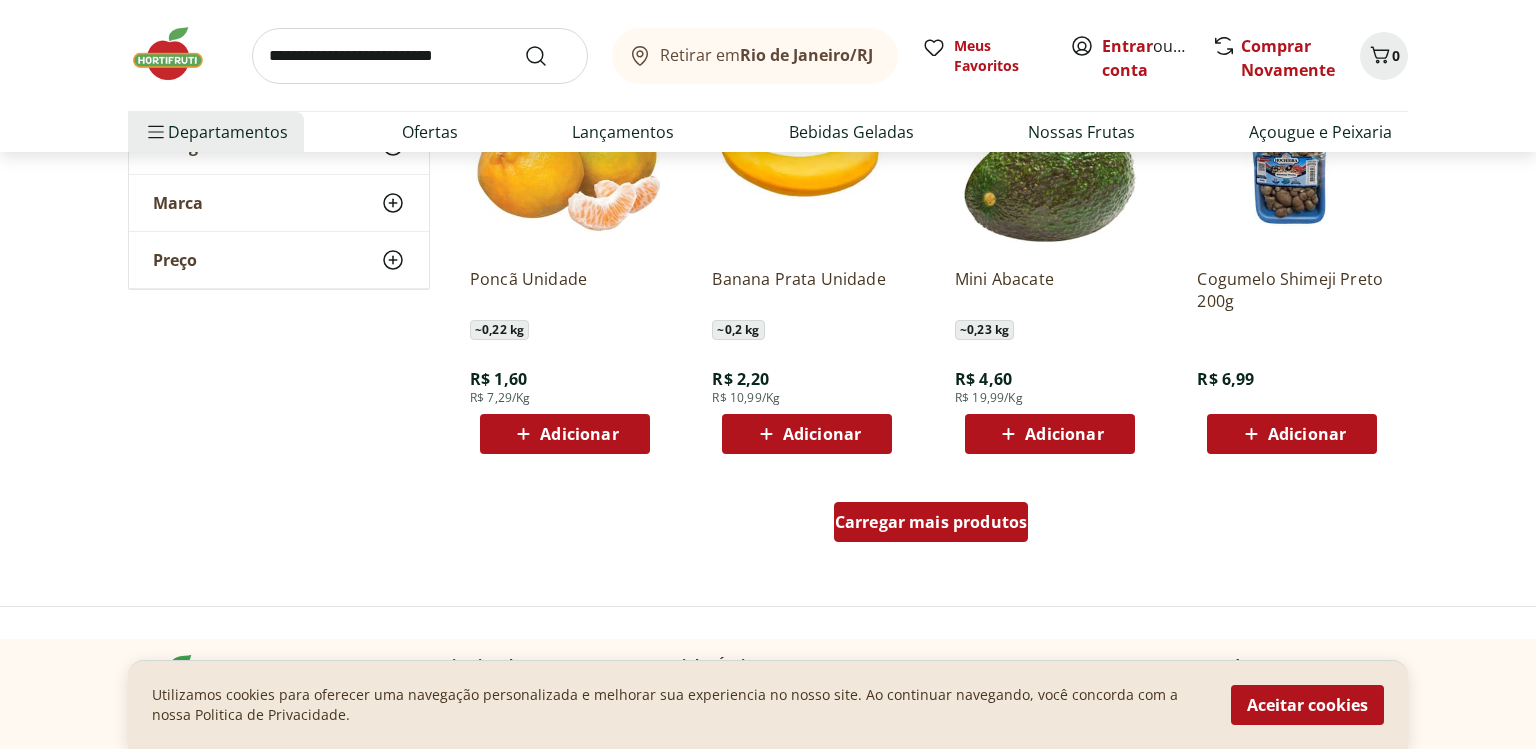click on "Carregar mais produtos" at bounding box center (931, 522) 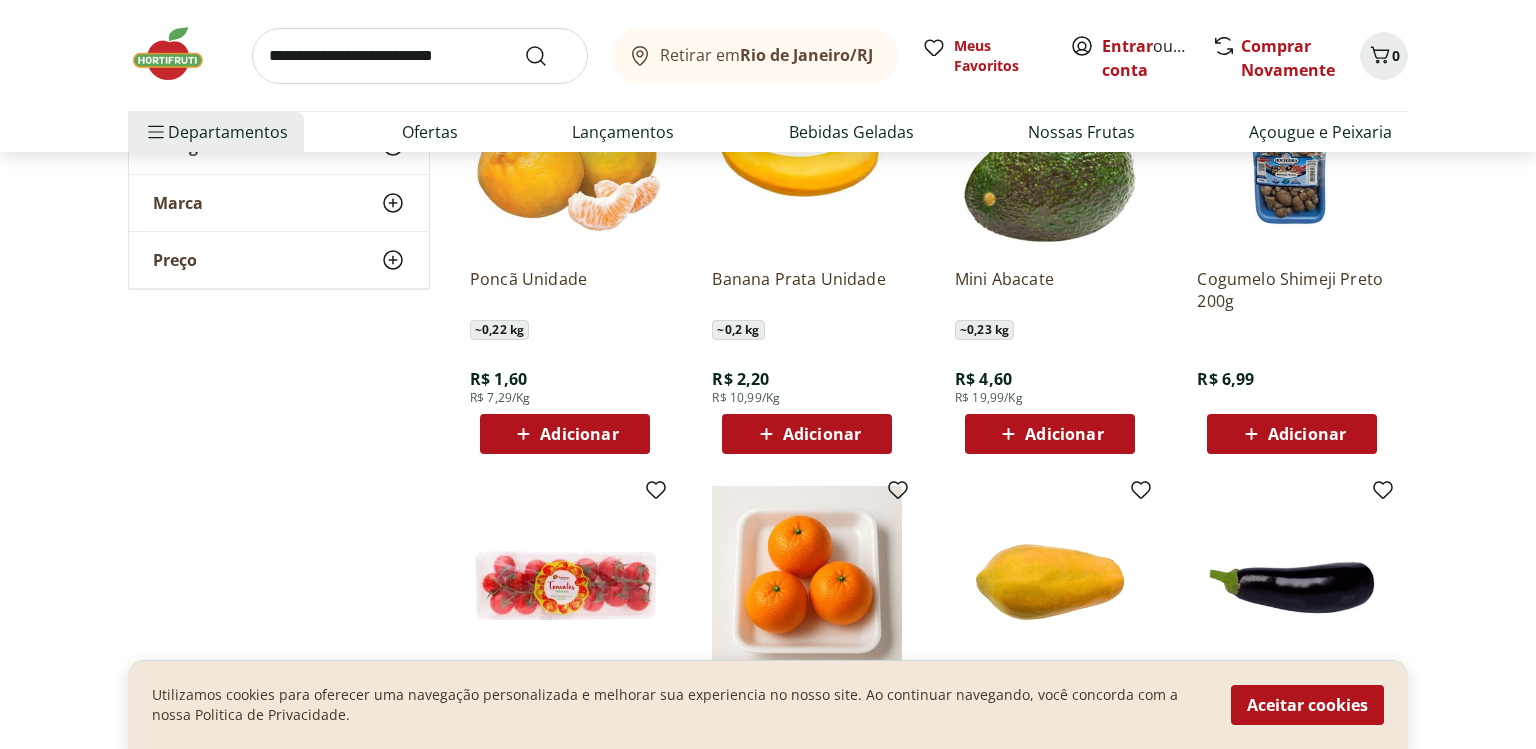 click on "**********" at bounding box center (768, -2108) 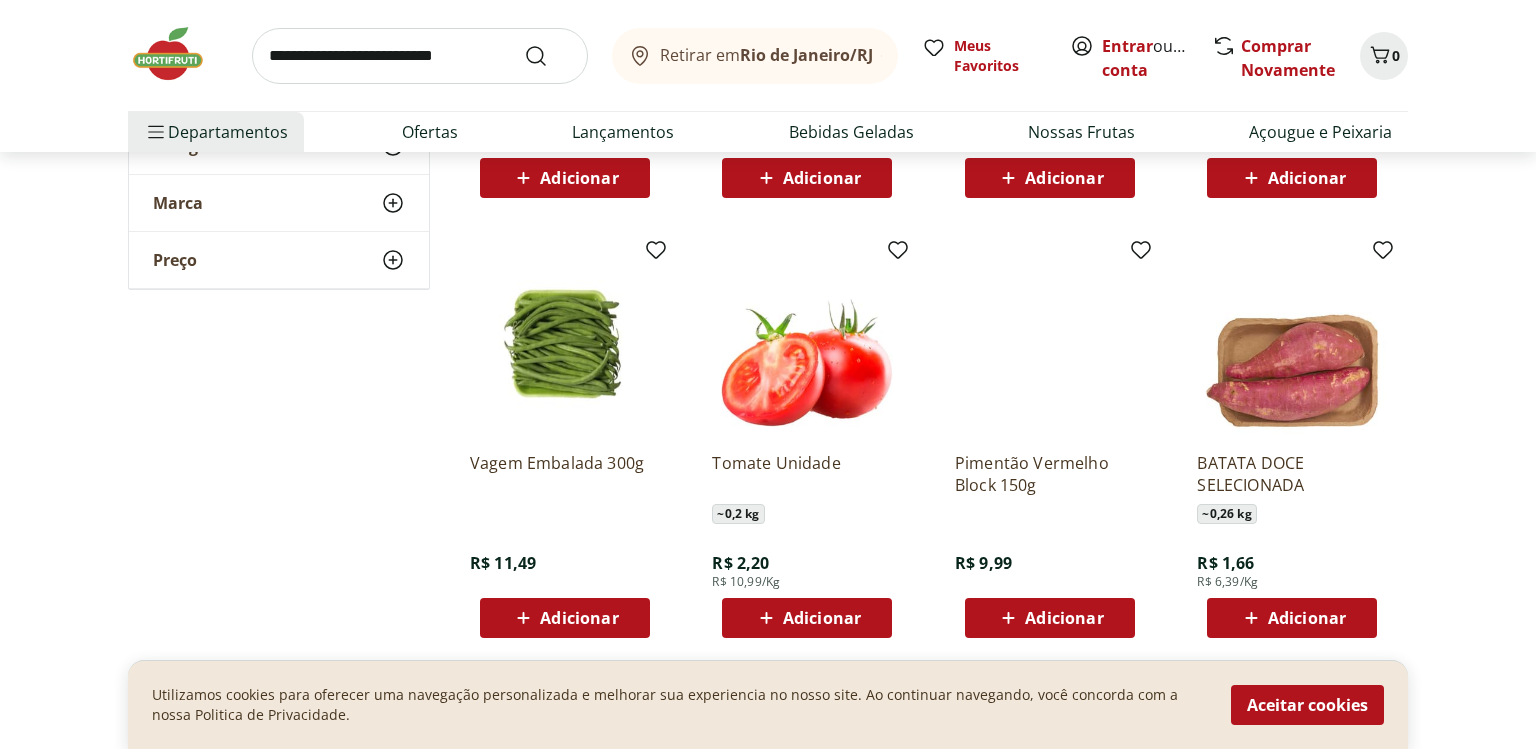 scroll, scrollTop: 7616, scrollLeft: 0, axis: vertical 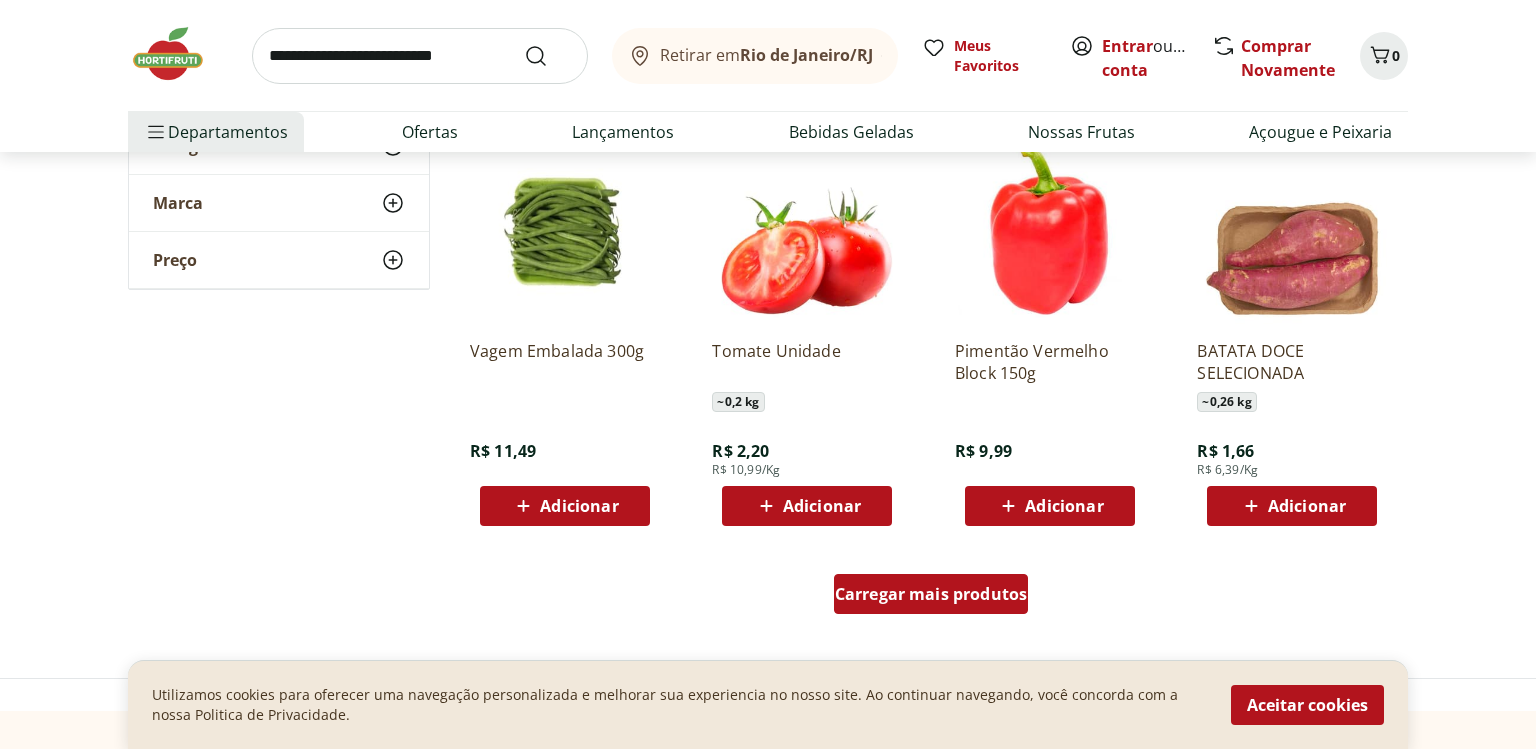 click on "Carregar mais produtos" at bounding box center [931, 594] 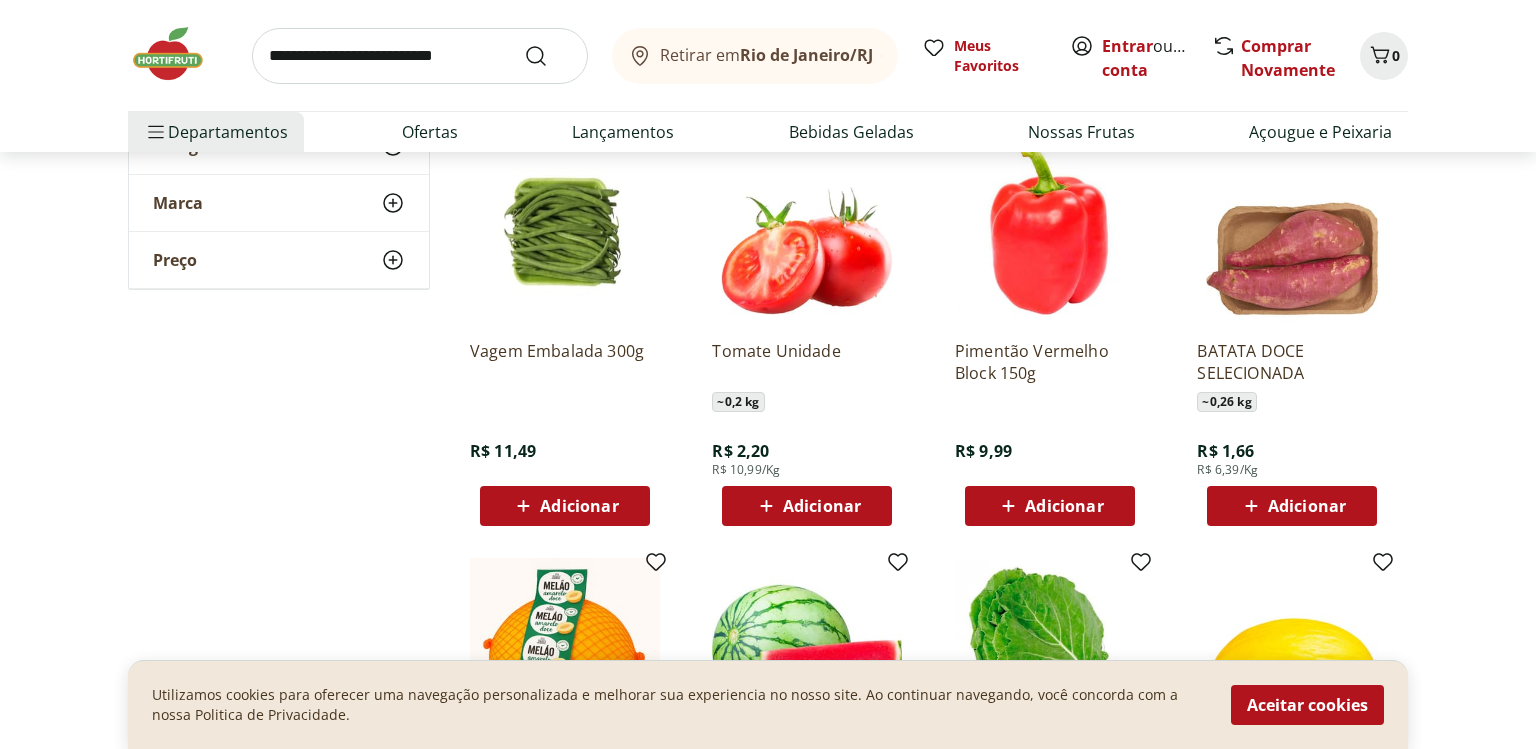click on "**********" at bounding box center [768, -2688] 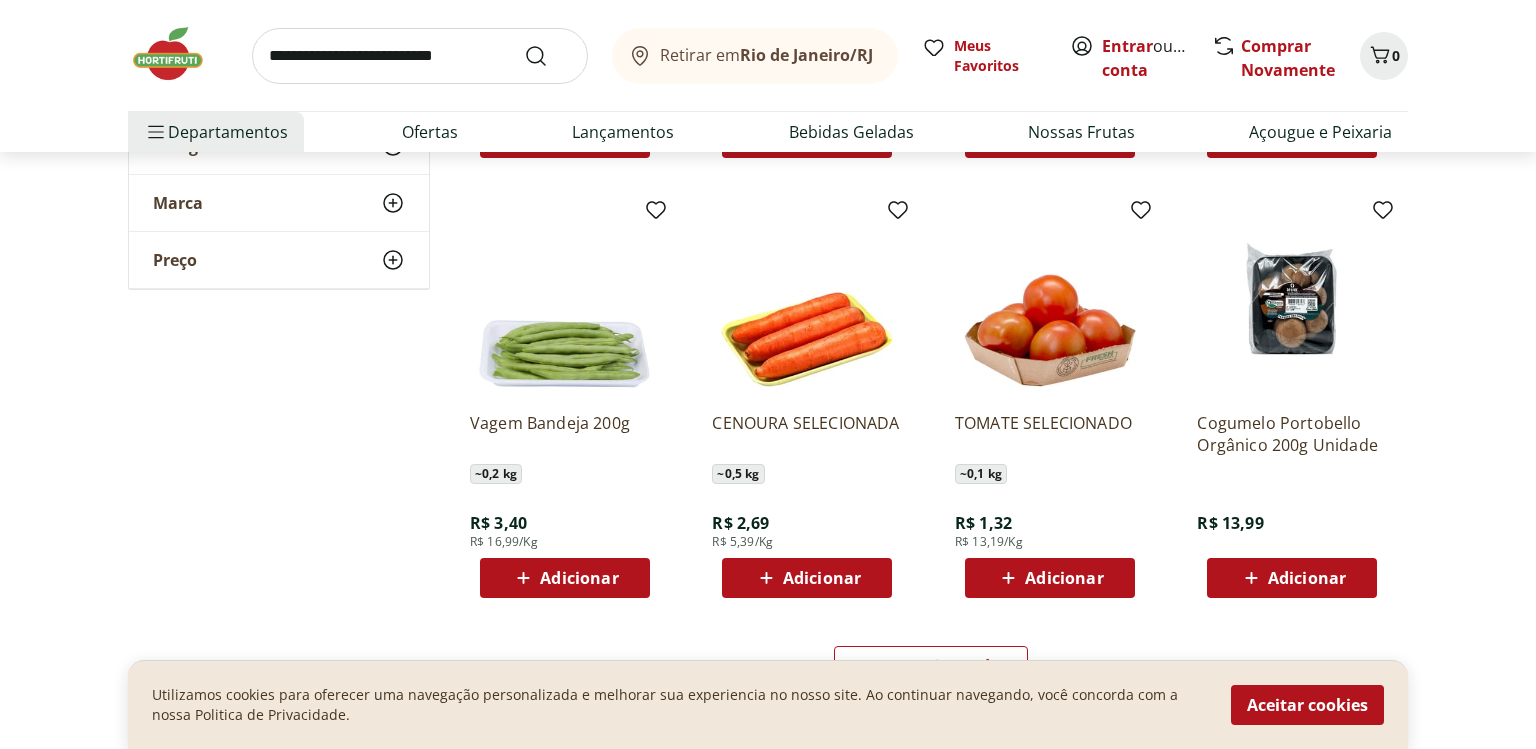 scroll, scrollTop: 8960, scrollLeft: 0, axis: vertical 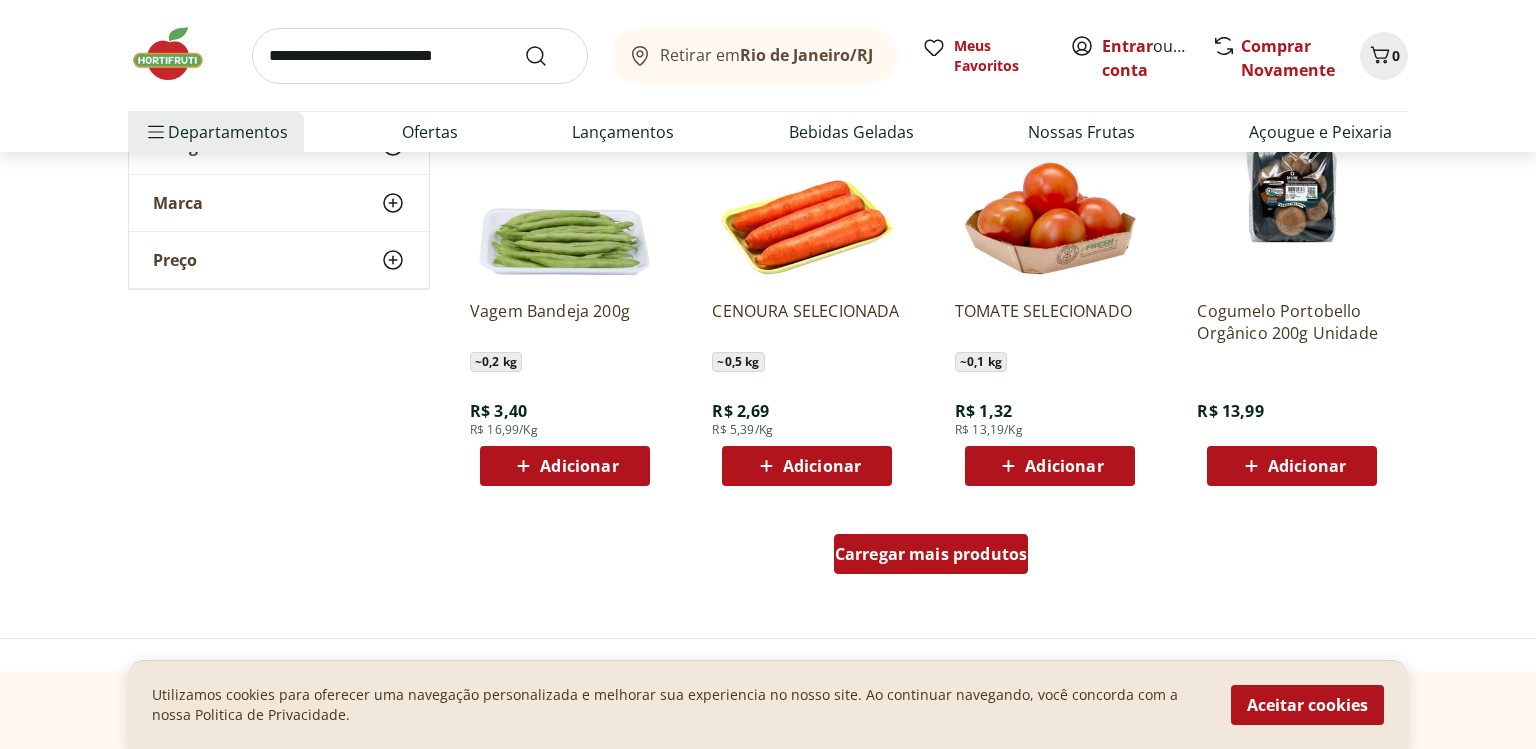 click on "Carregar mais produtos" at bounding box center (931, 554) 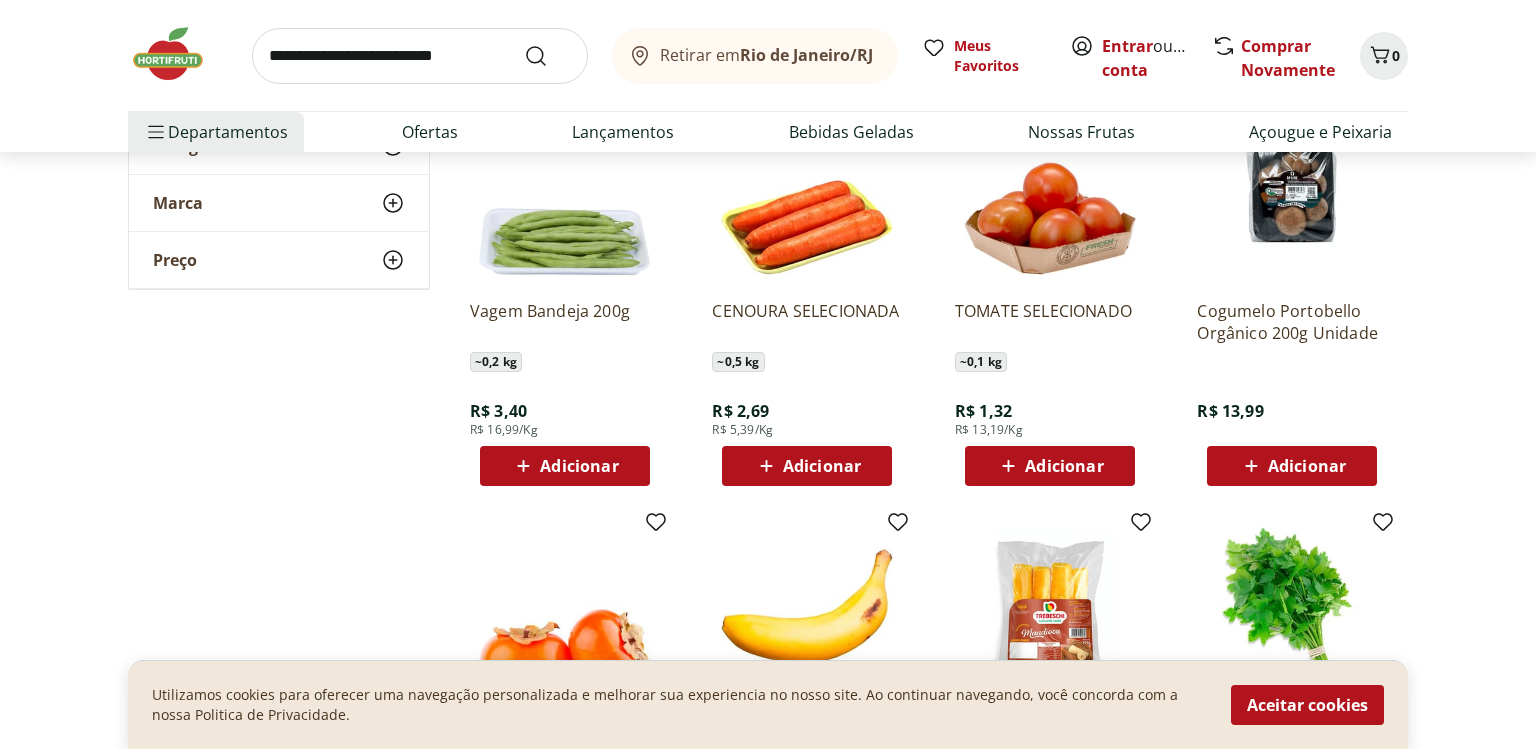 click on "**********" at bounding box center [768, -3380] 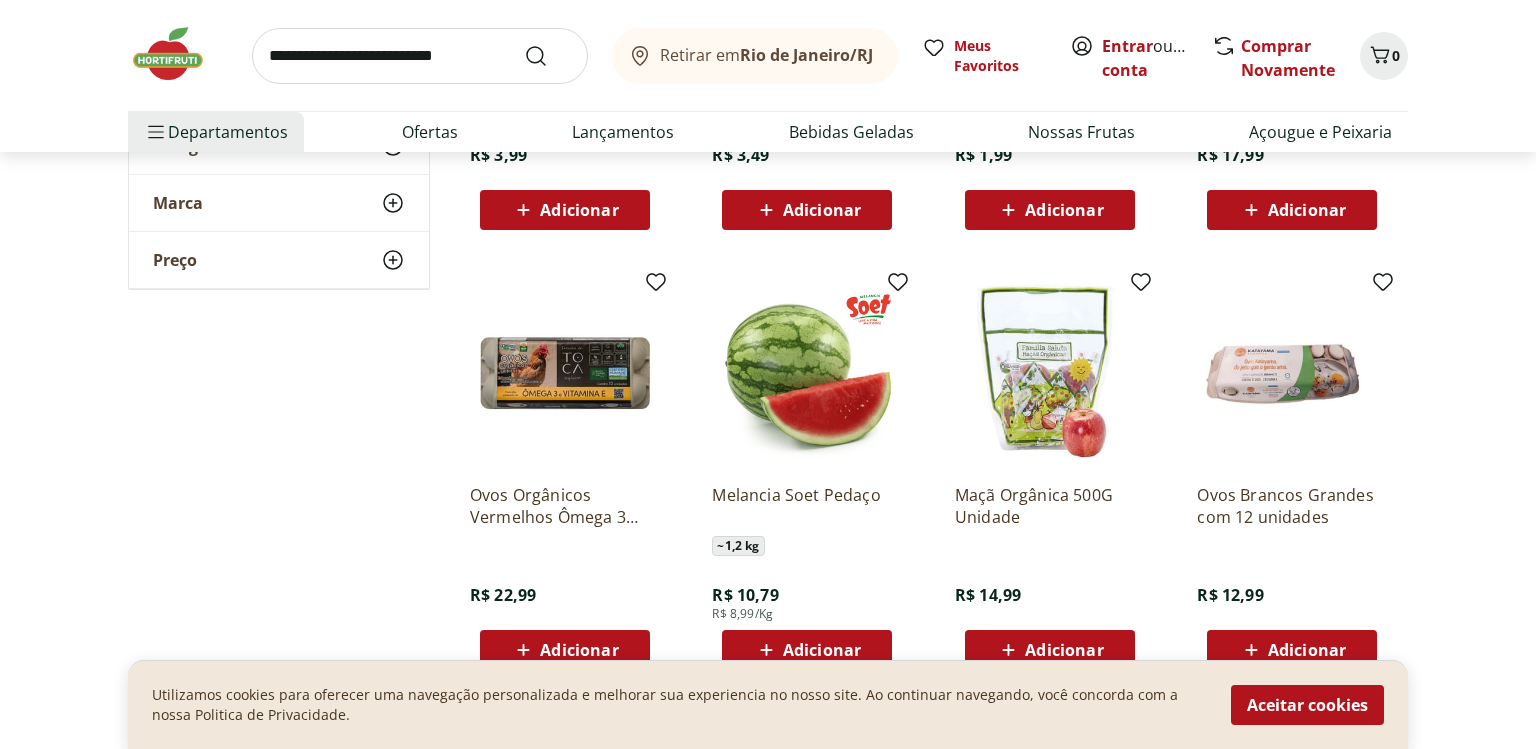 scroll, scrollTop: 10304, scrollLeft: 0, axis: vertical 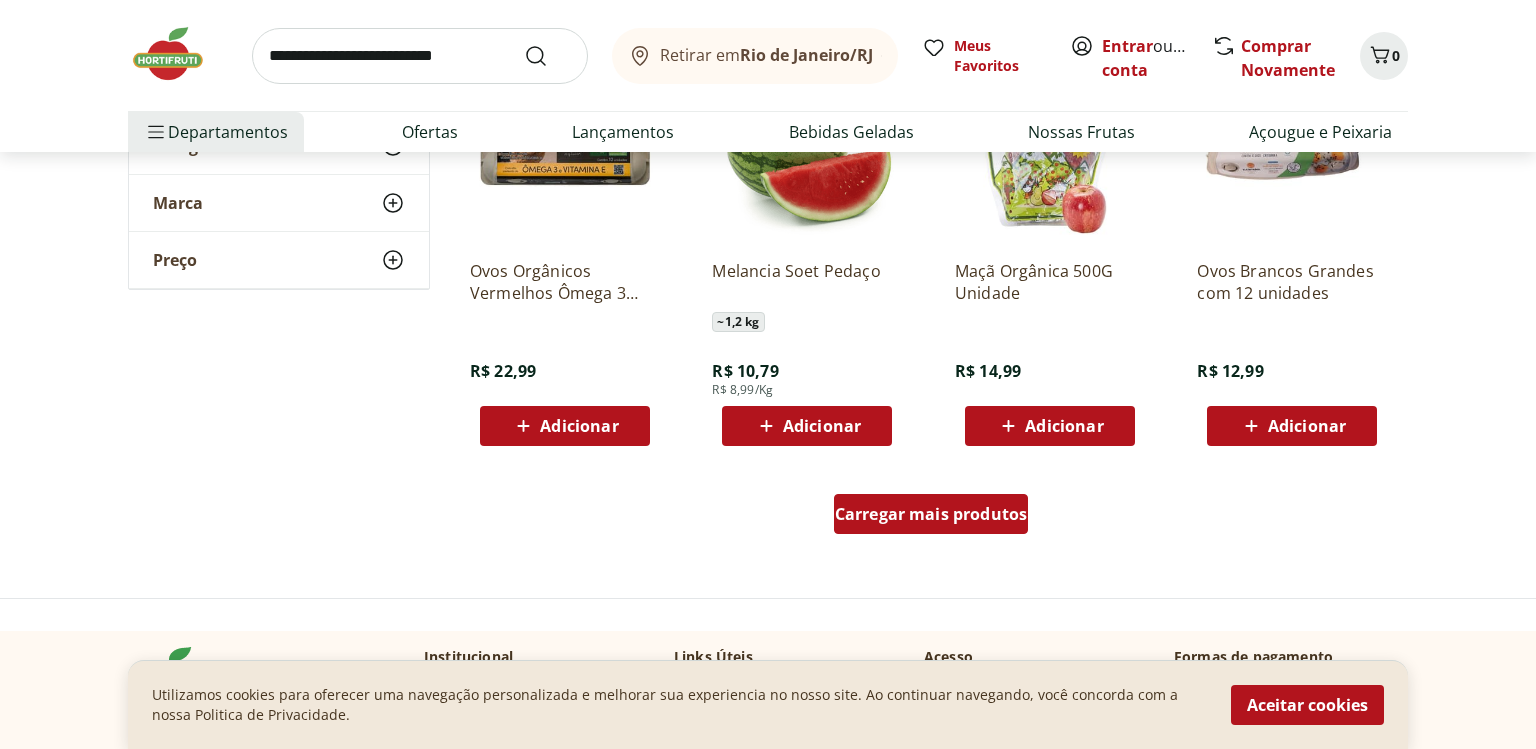 click on "Carregar mais produtos" at bounding box center [931, 514] 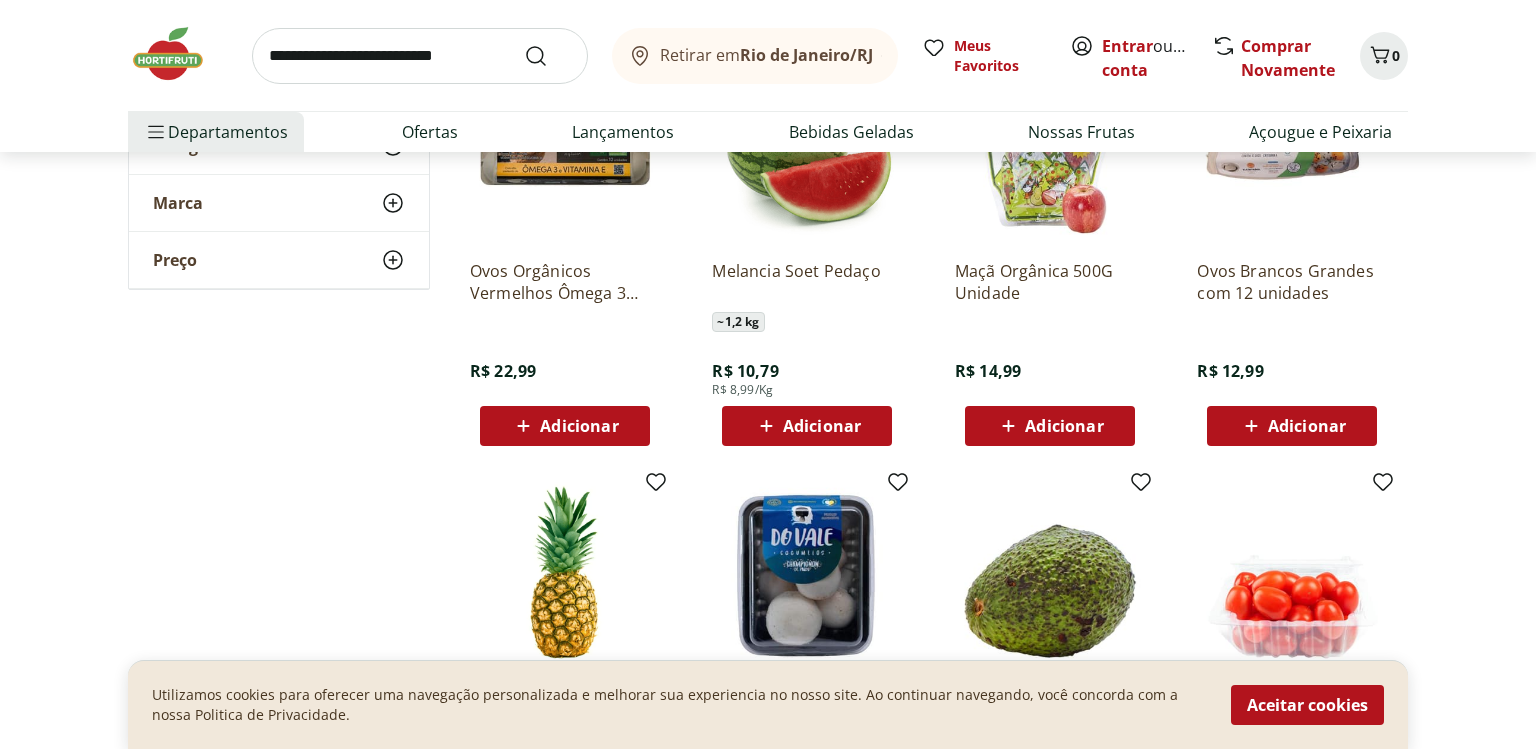 click on "**********" at bounding box center [768, -4072] 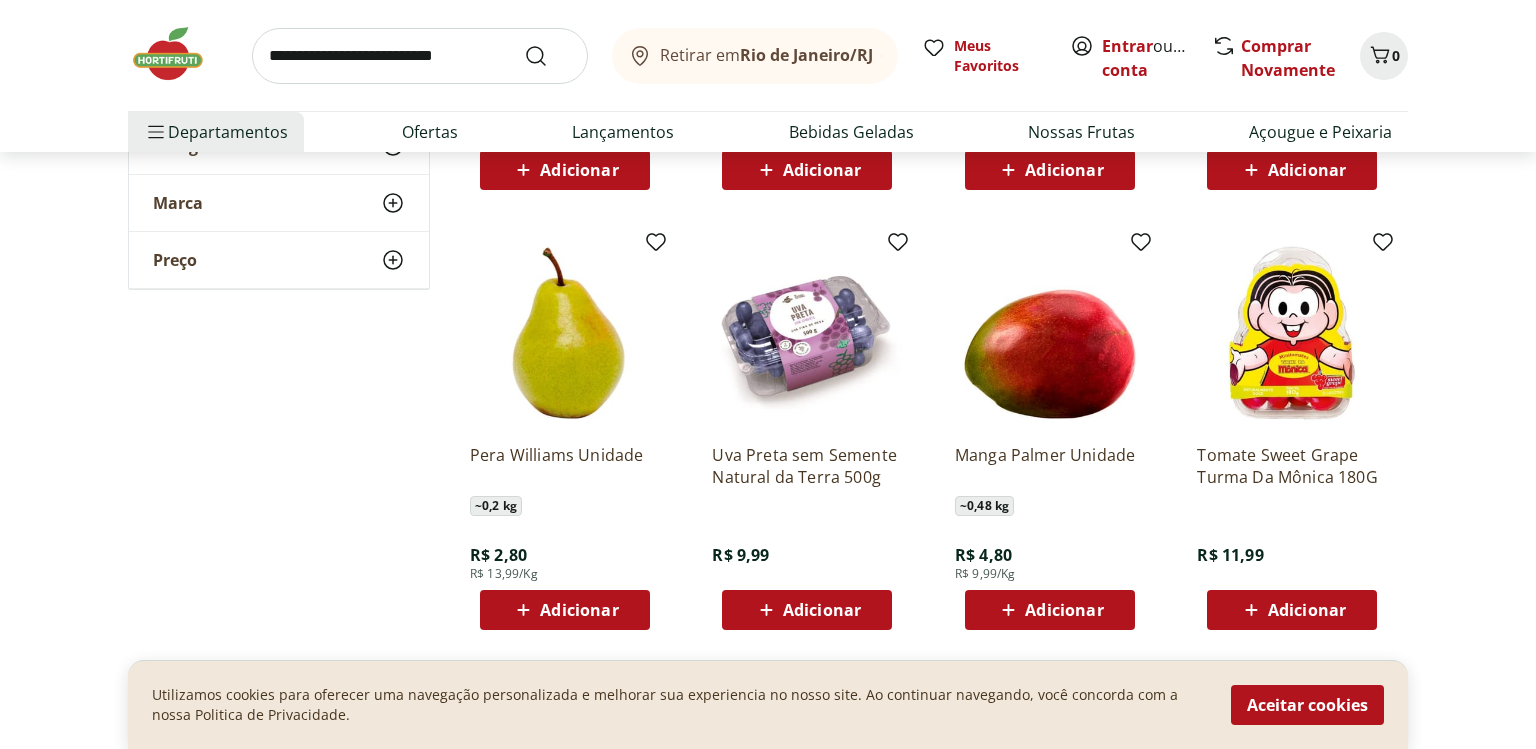scroll, scrollTop: 11648, scrollLeft: 0, axis: vertical 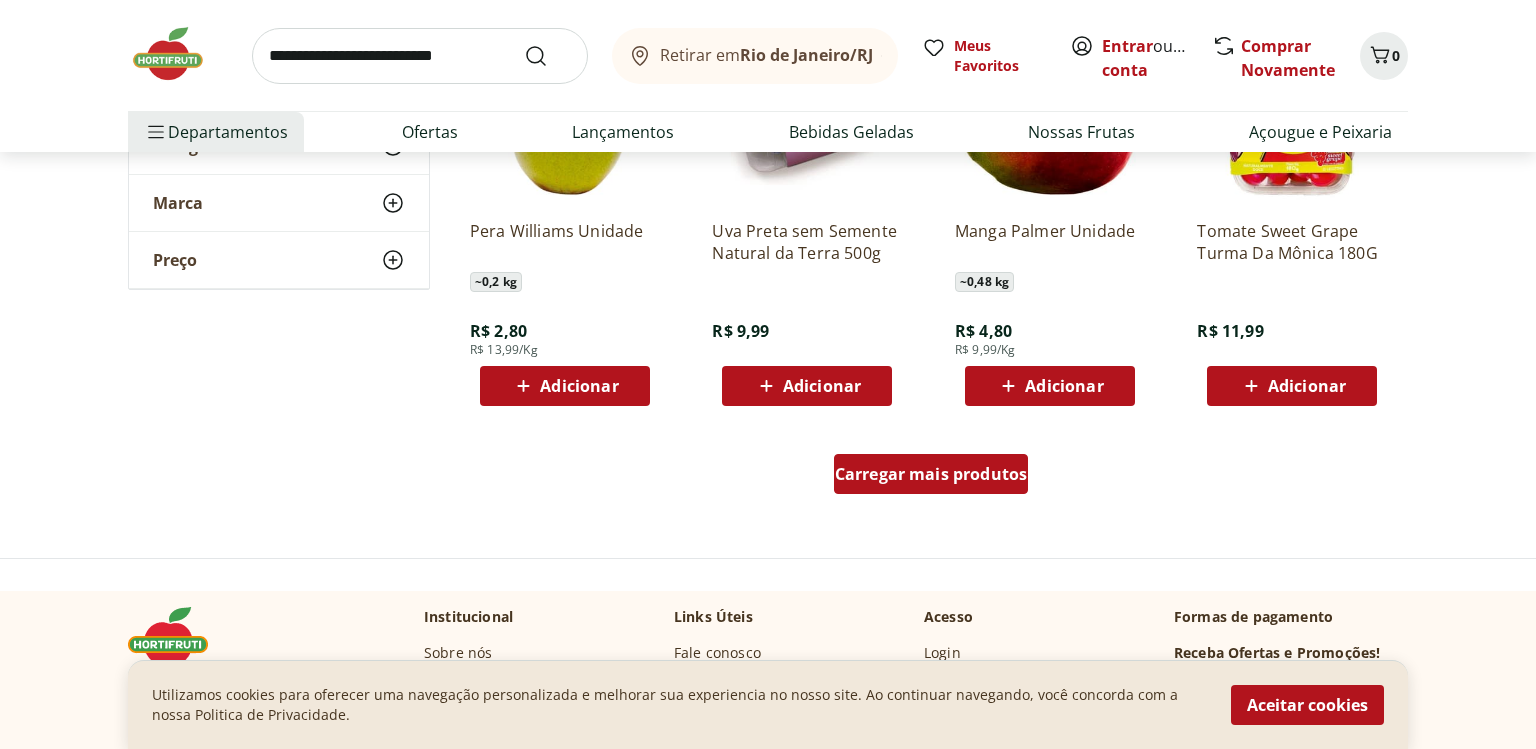 click on "Carregar mais produtos" at bounding box center (931, 474) 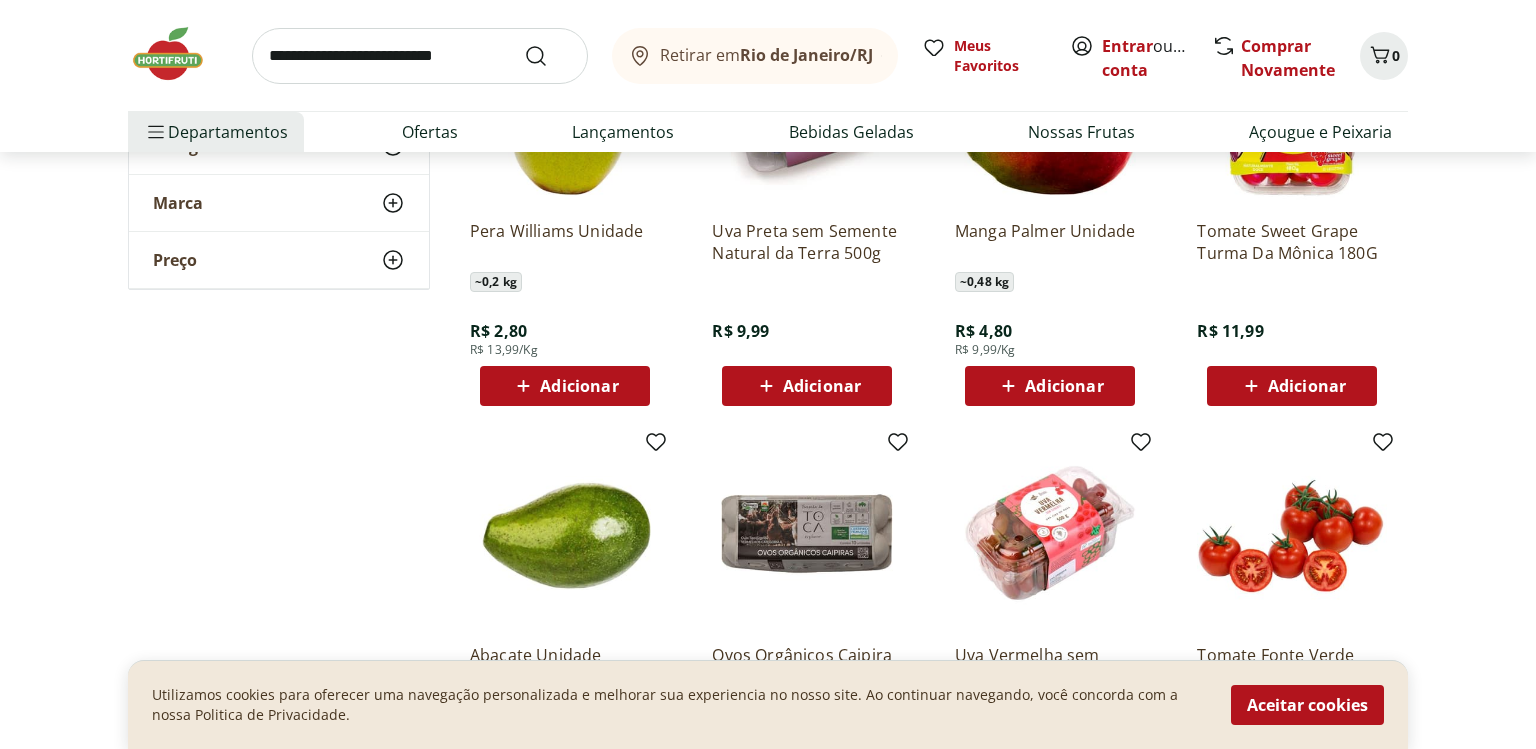 click on "**********" at bounding box center (768, -4764) 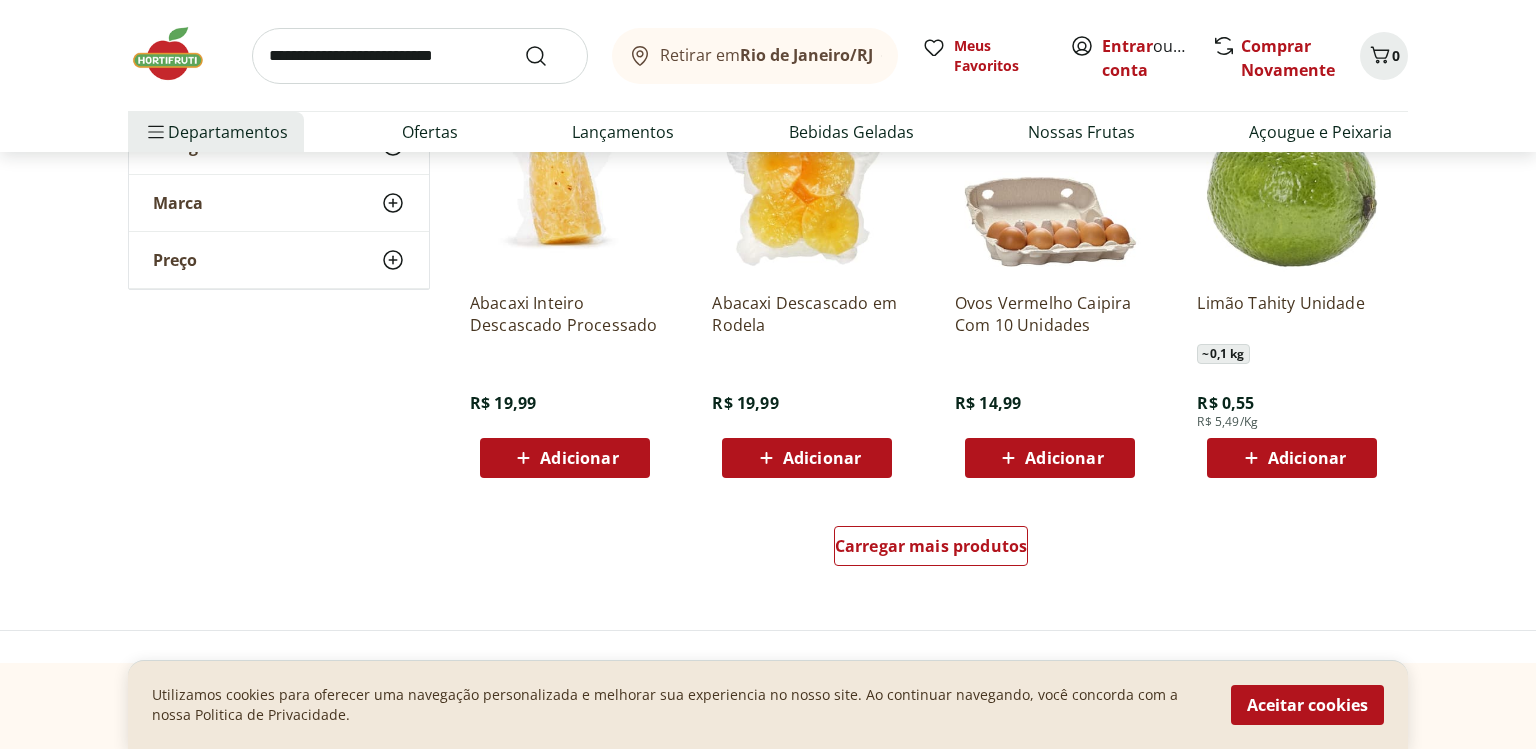 scroll, scrollTop: 12992, scrollLeft: 0, axis: vertical 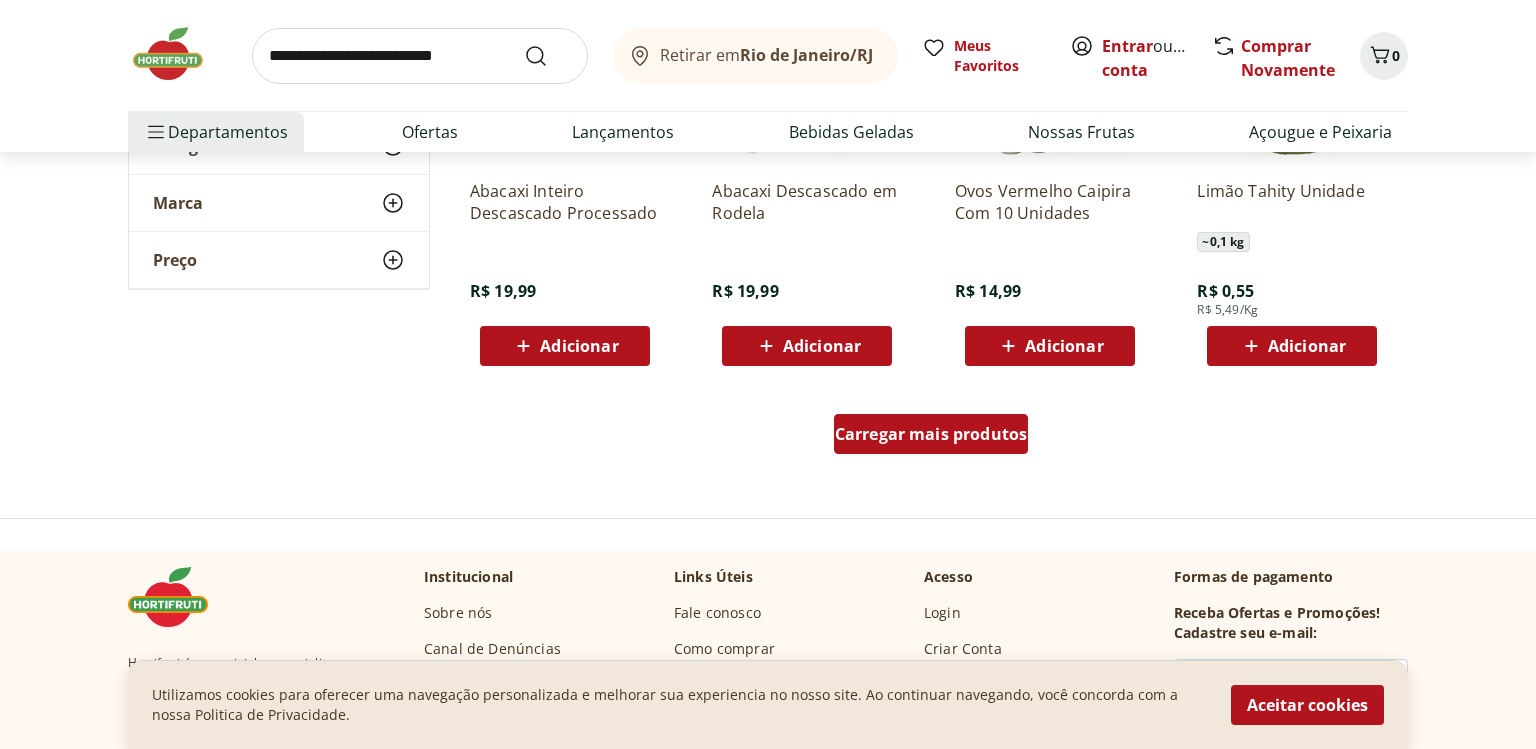 click on "Carregar mais produtos" at bounding box center (931, 434) 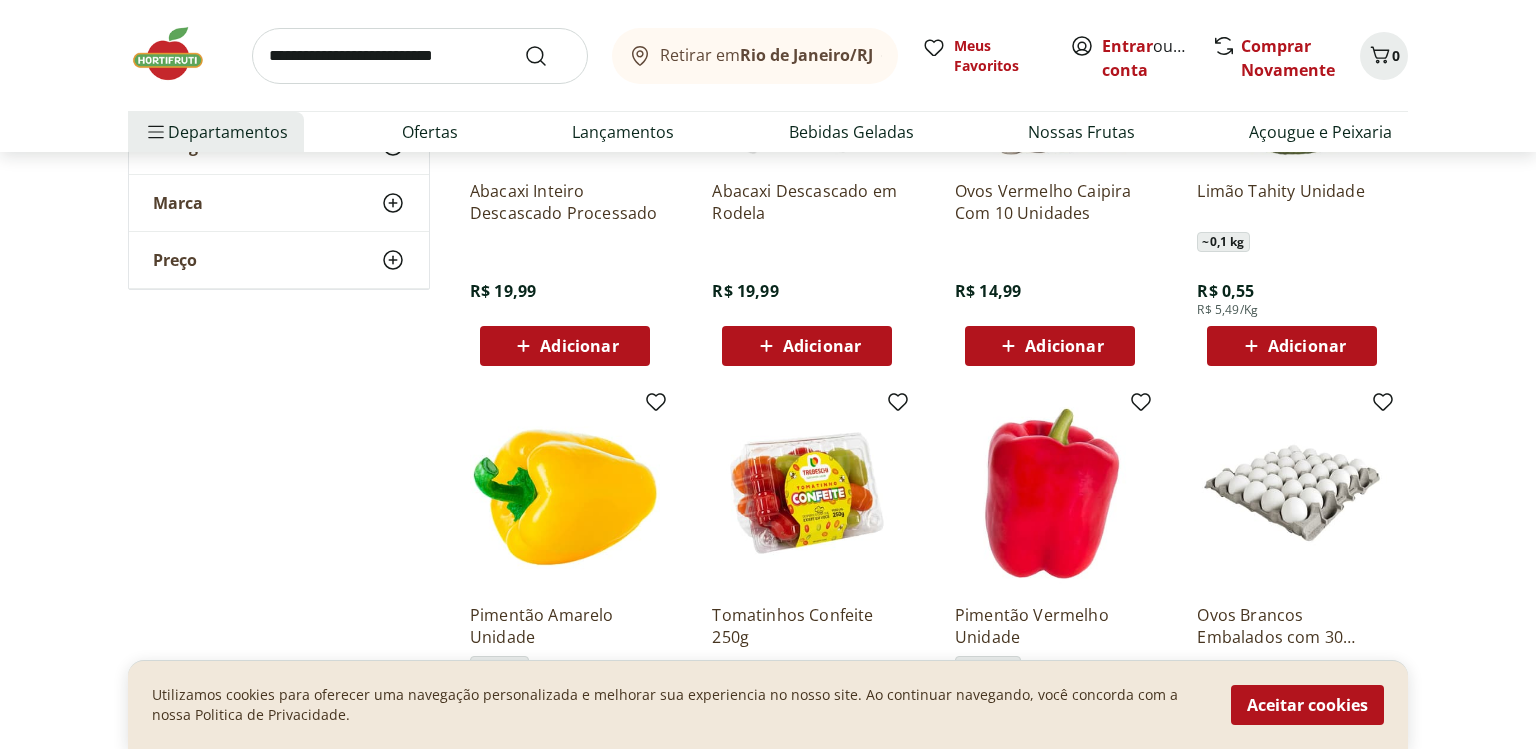 click on "**********" at bounding box center (768, -5456) 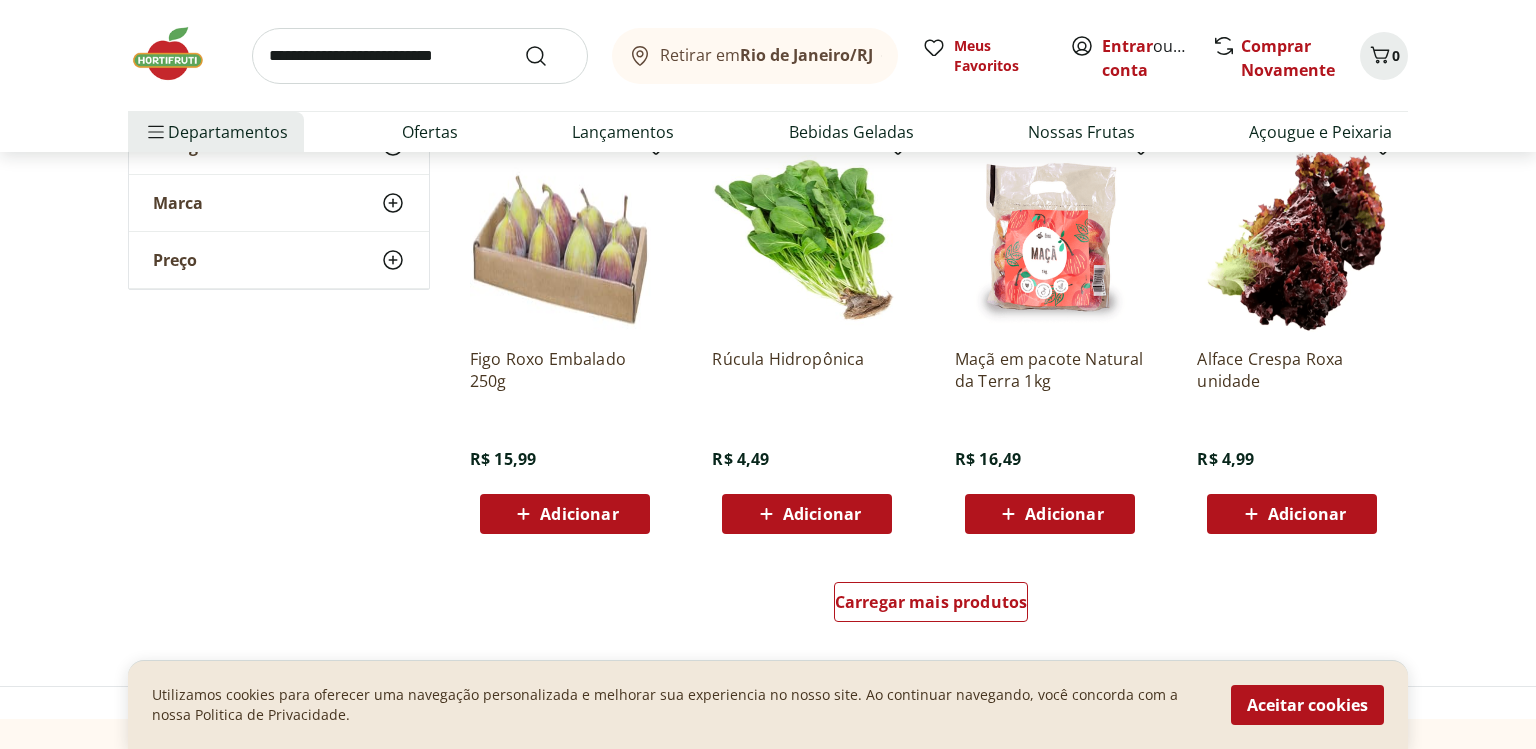 scroll, scrollTop: 14224, scrollLeft: 0, axis: vertical 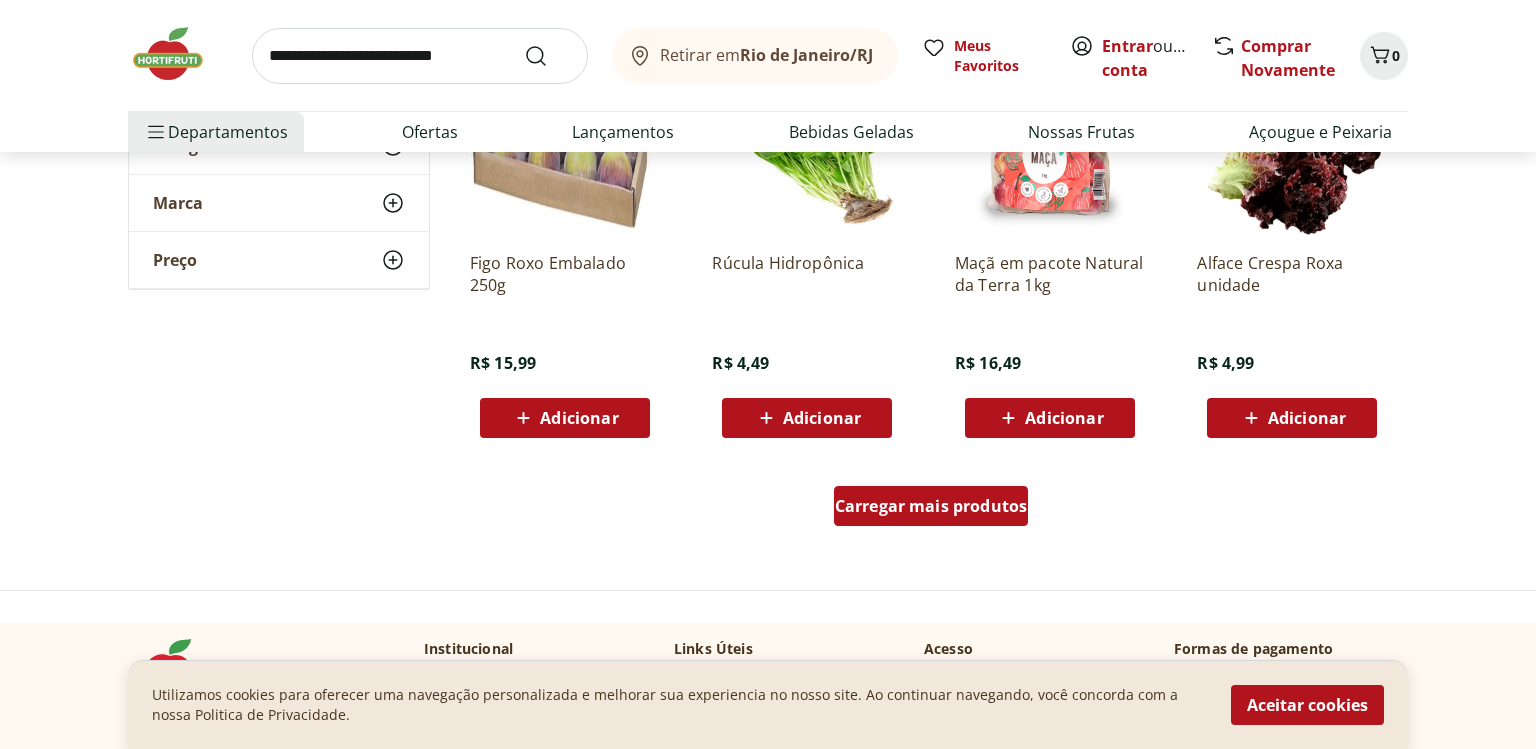 click on "Carregar mais produtos" at bounding box center [931, 506] 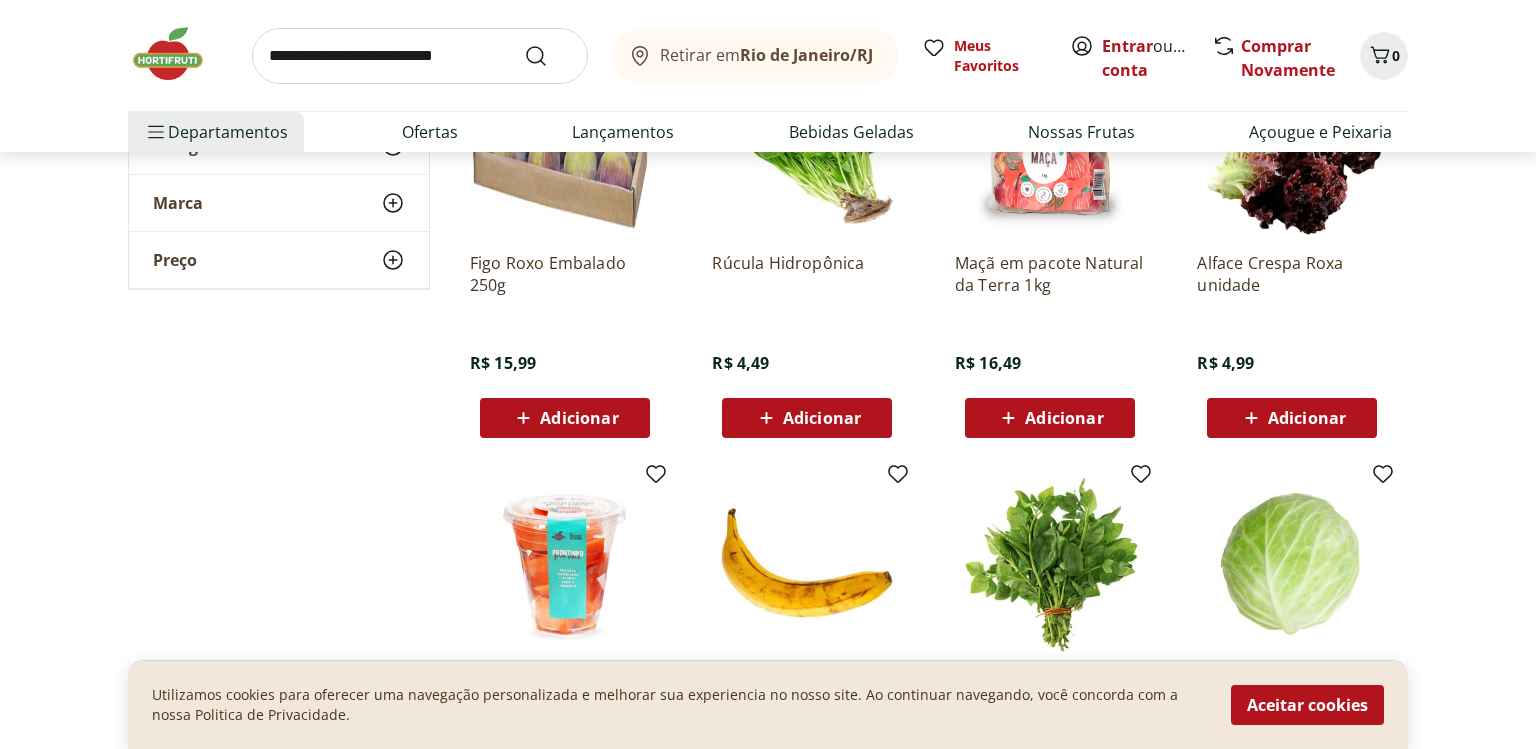 click on "**********" at bounding box center (768, -6308) 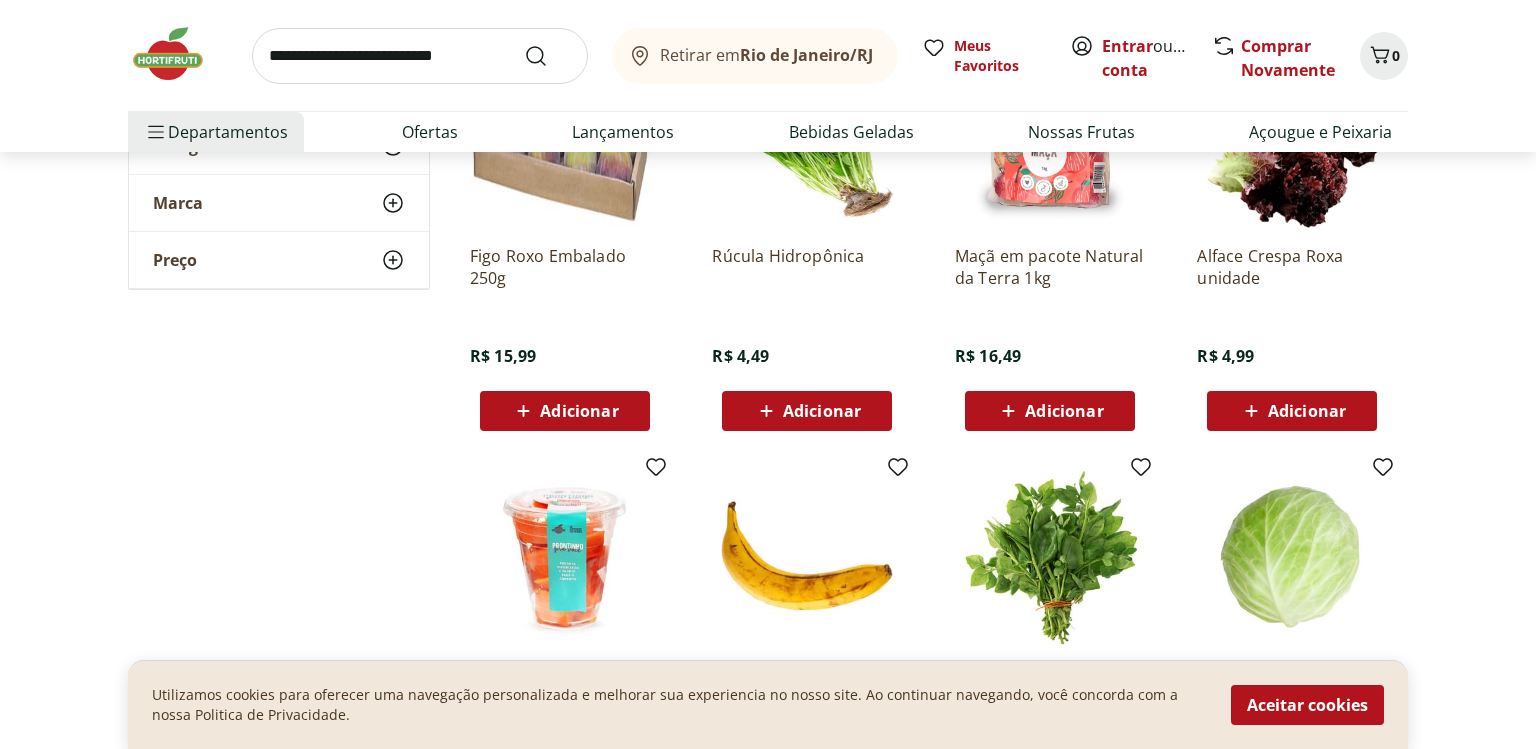 scroll, scrollTop: 14560, scrollLeft: 0, axis: vertical 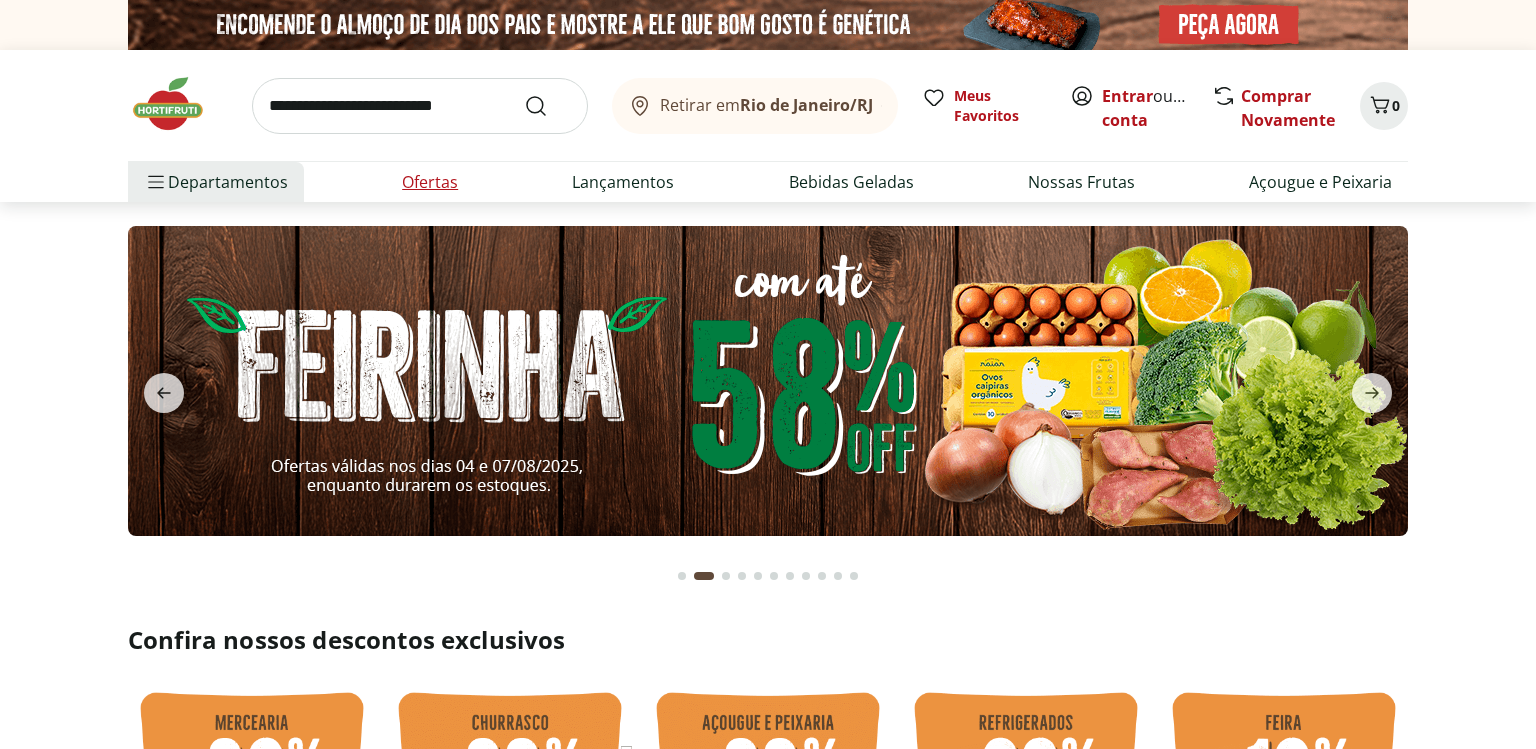 click on "Ofertas" at bounding box center (430, 182) 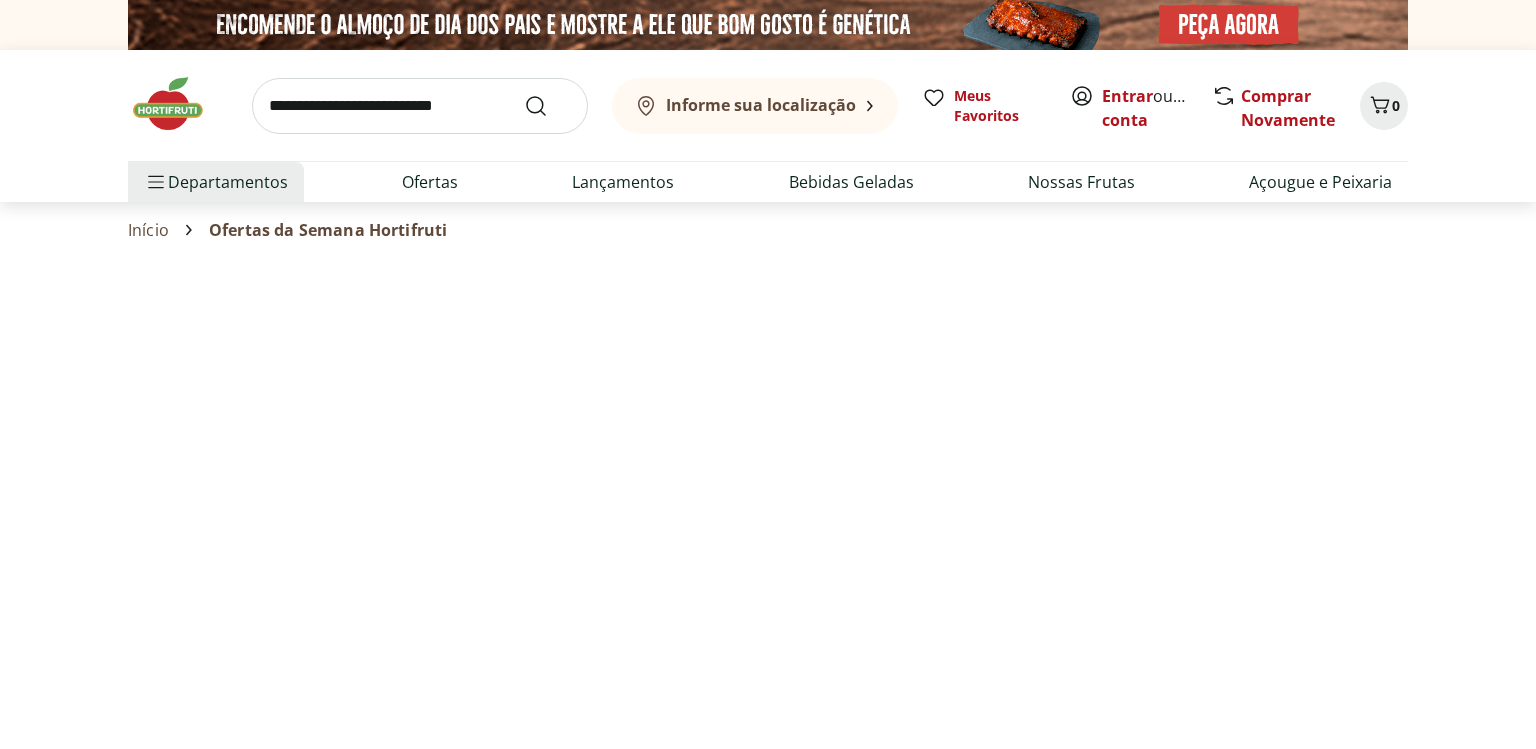 select on "**********" 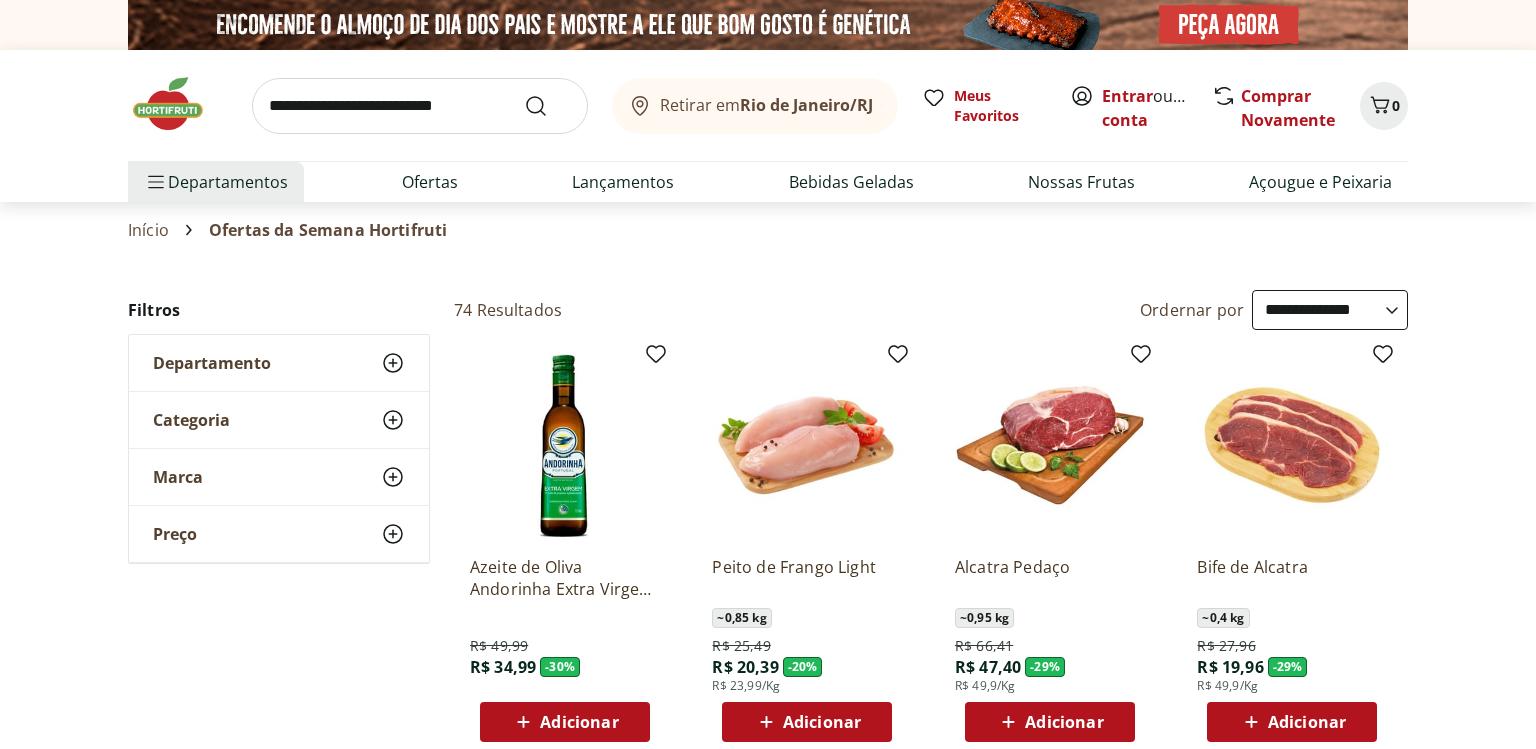 click at bounding box center (178, 104) 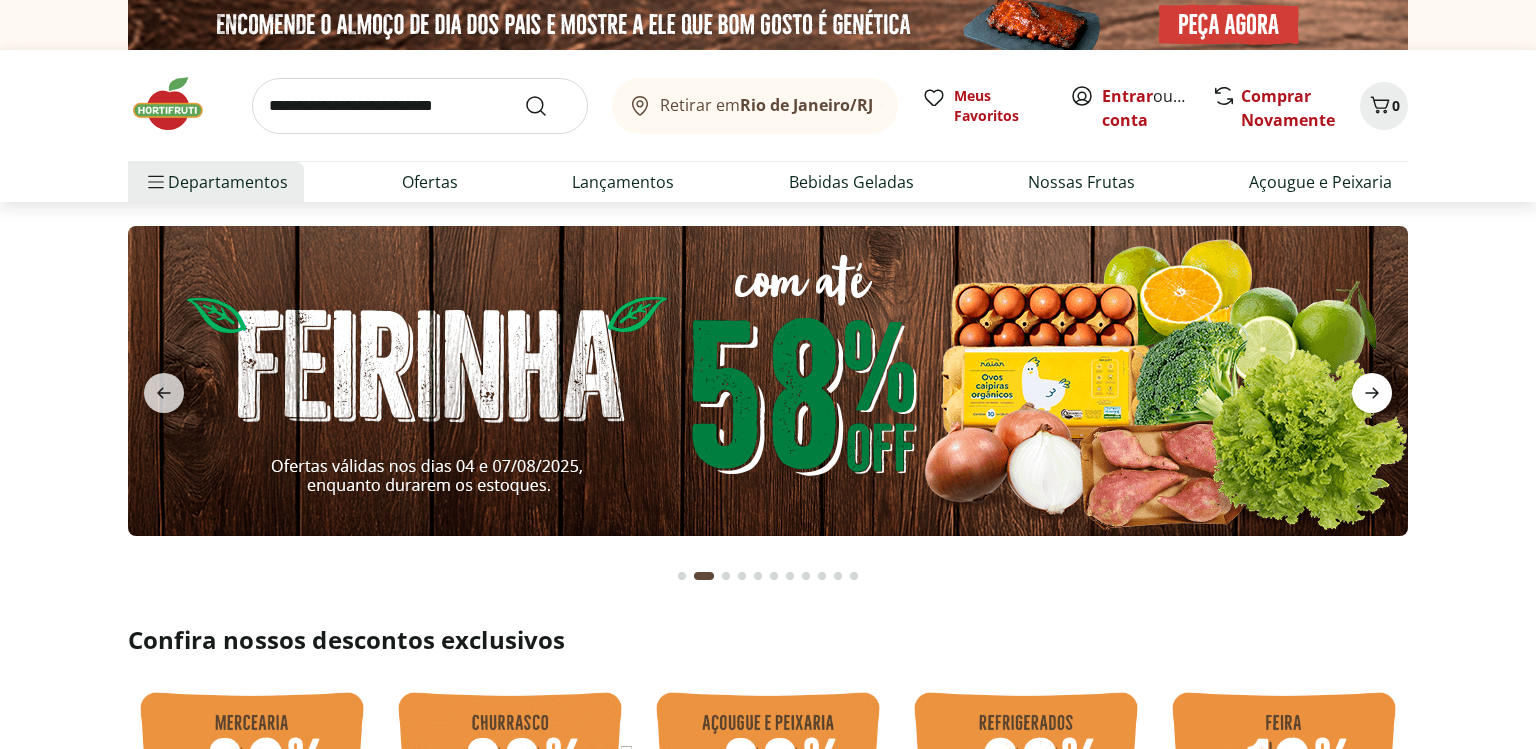 click 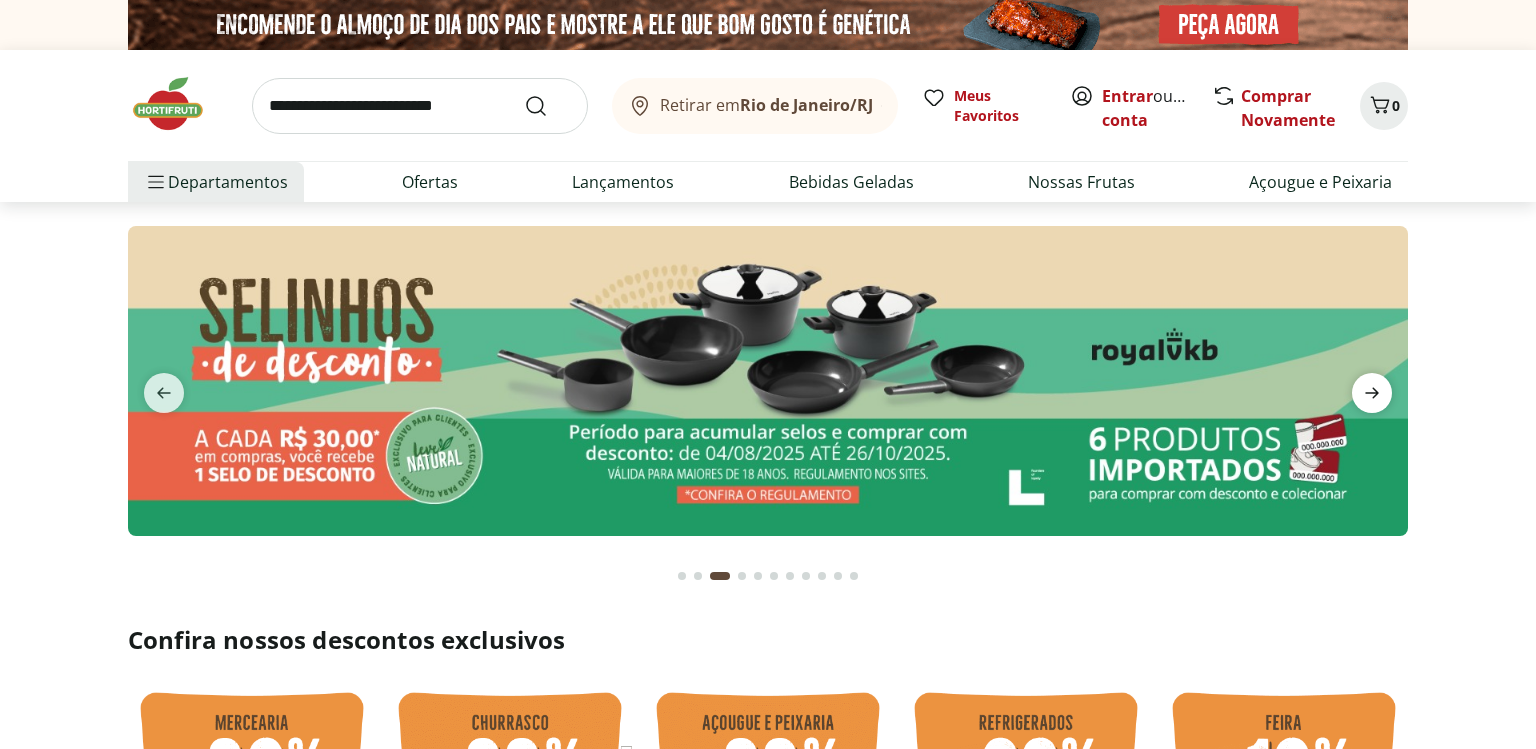 click 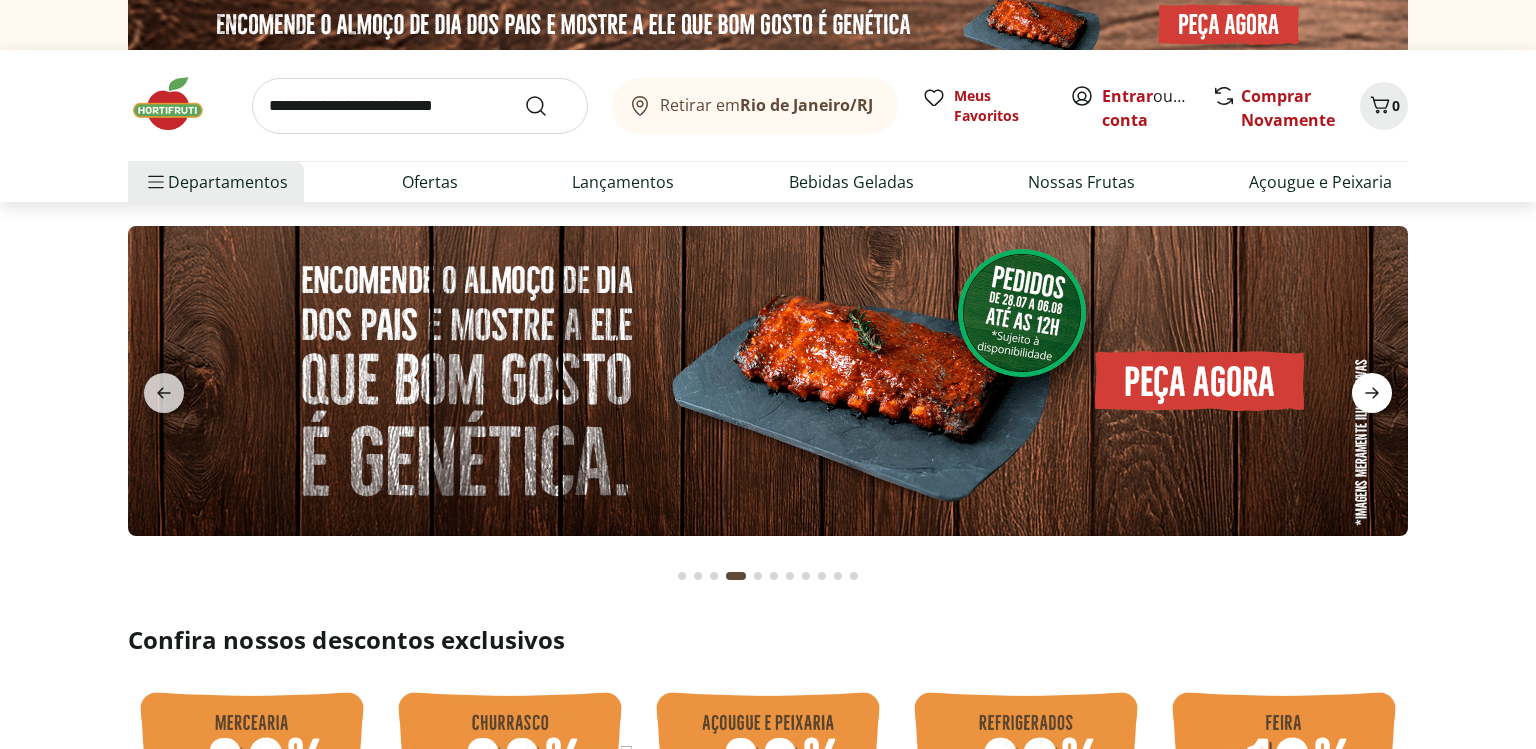 click 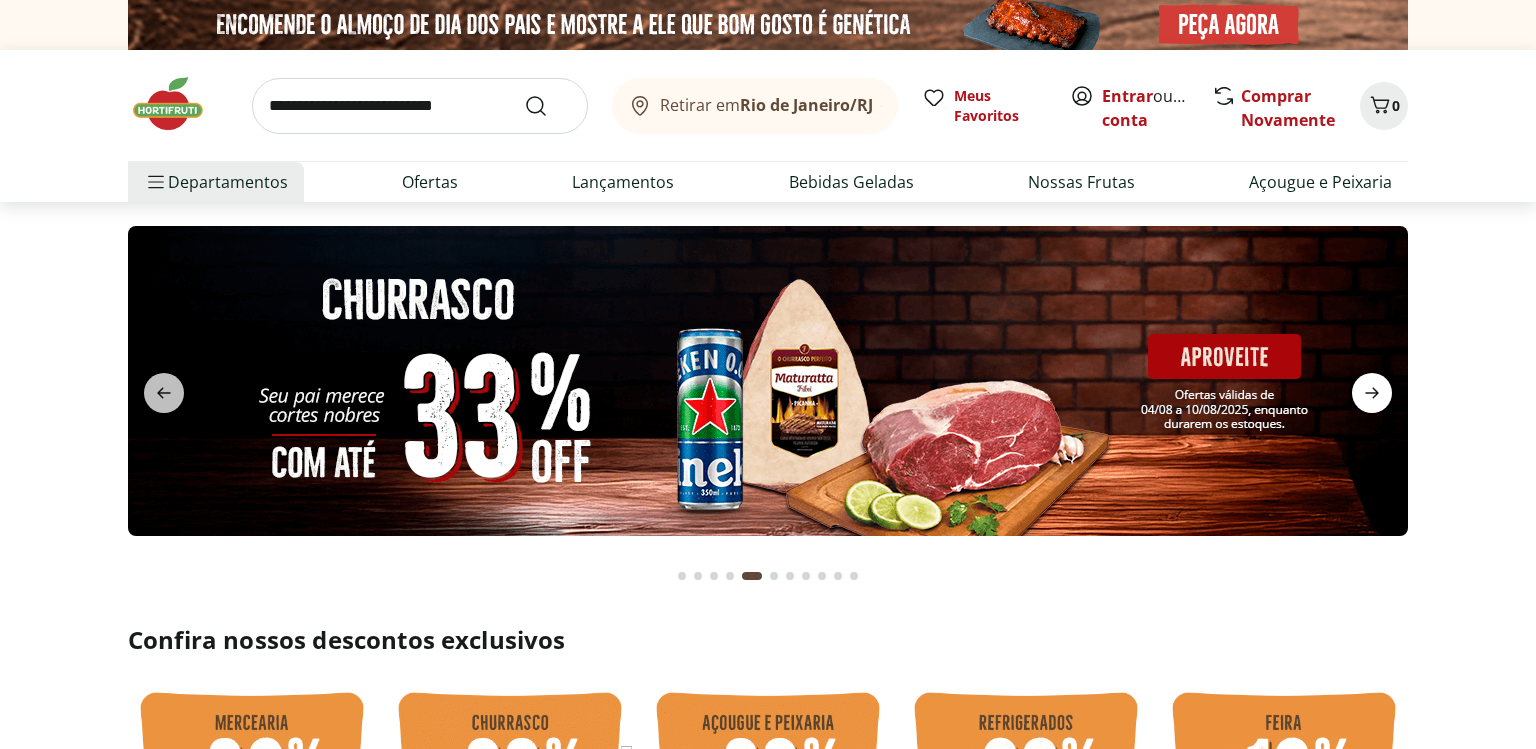 click 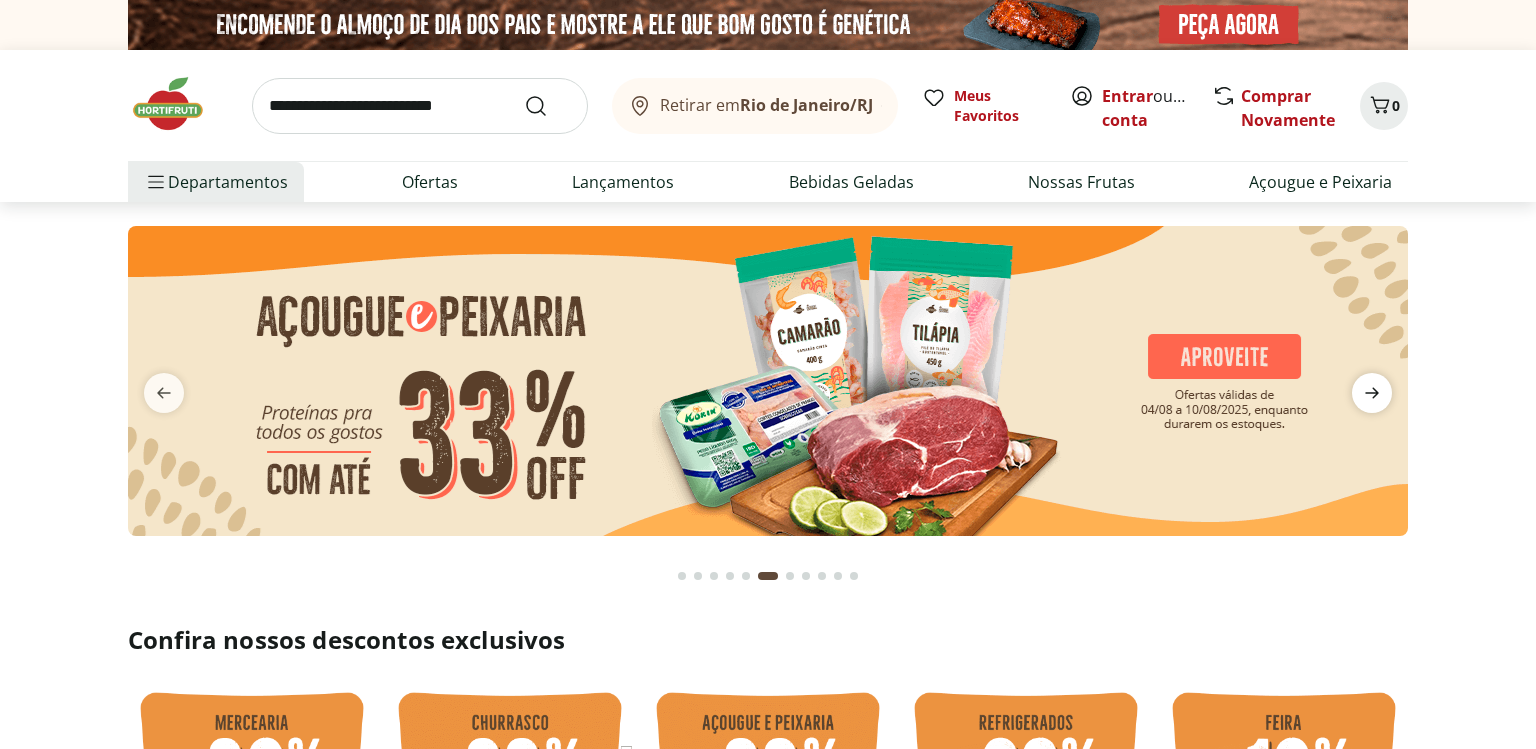click 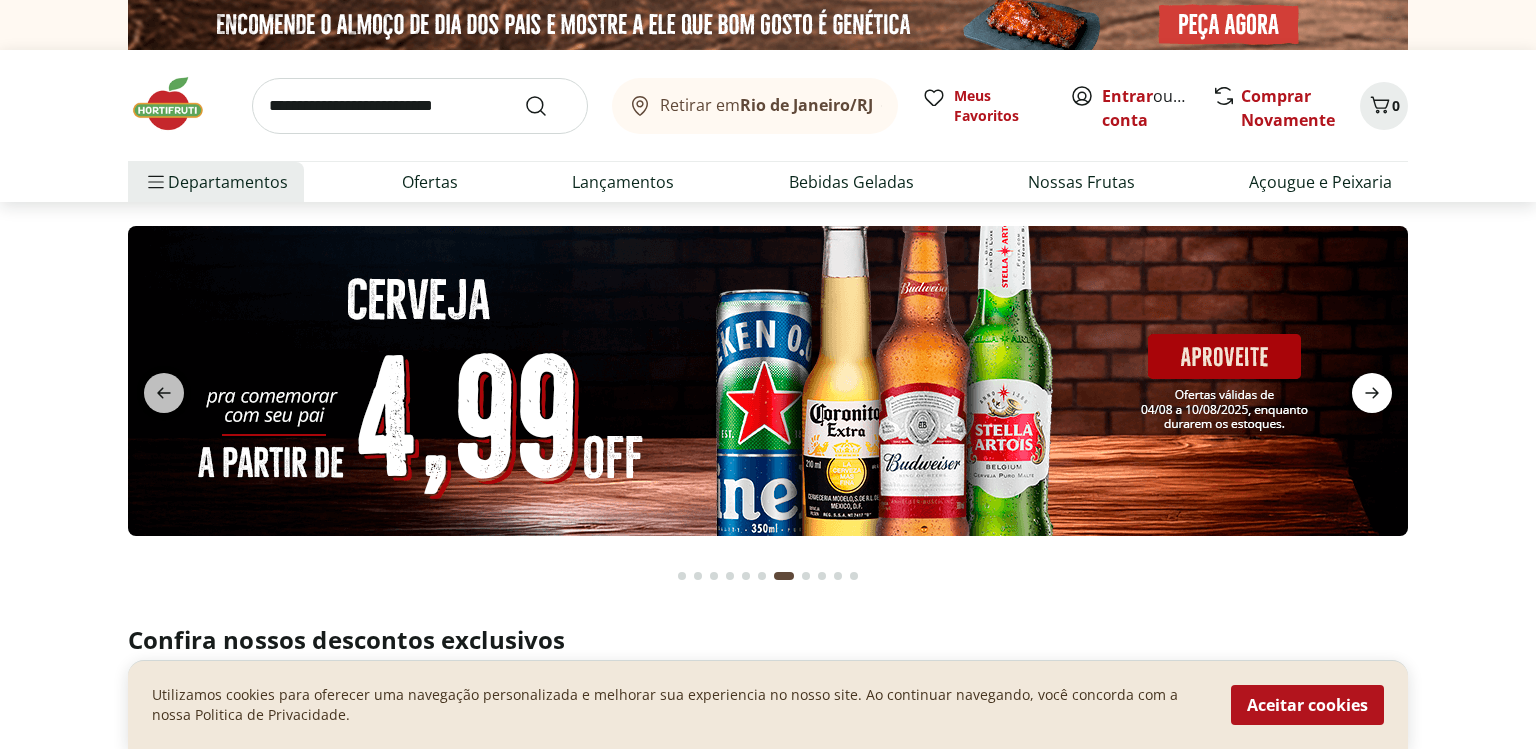 click 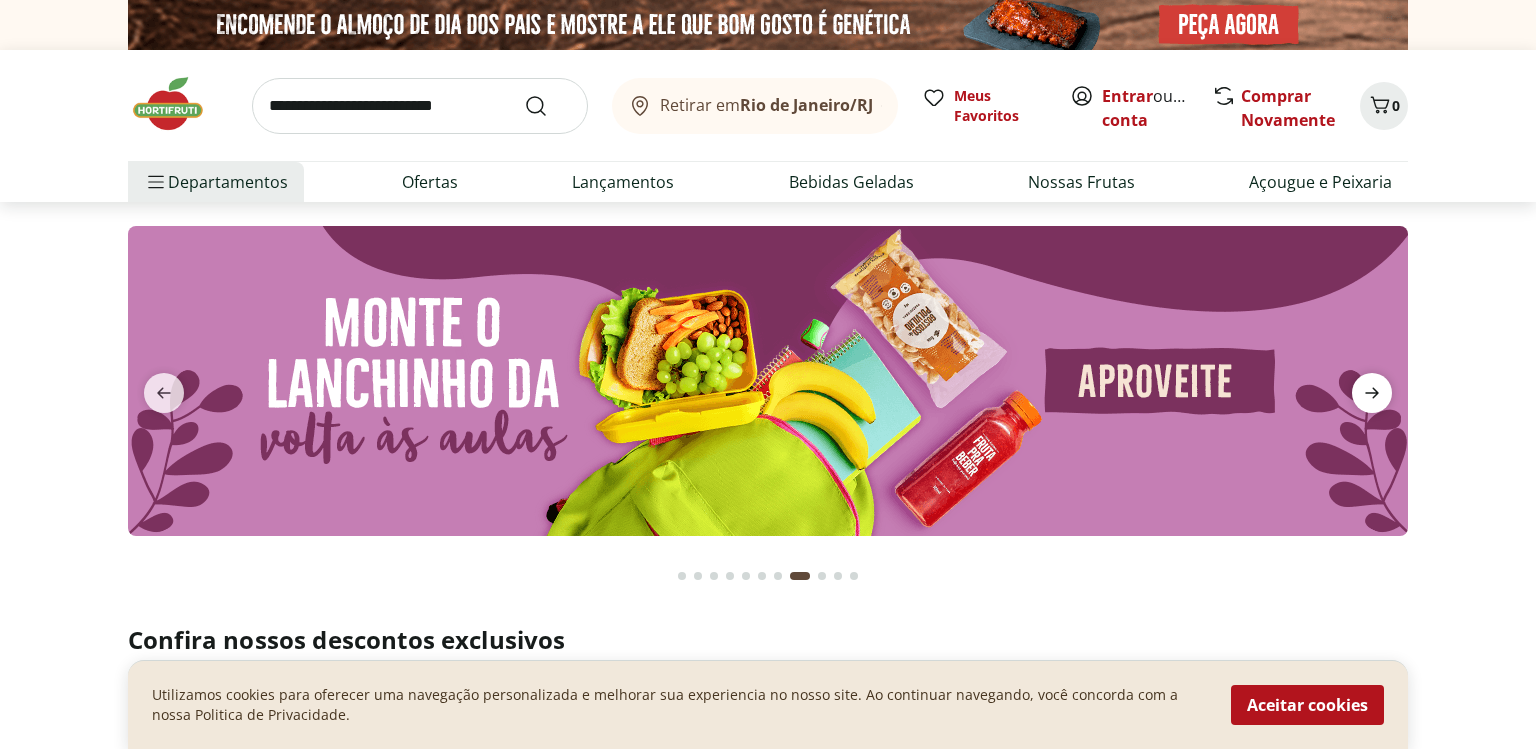 click 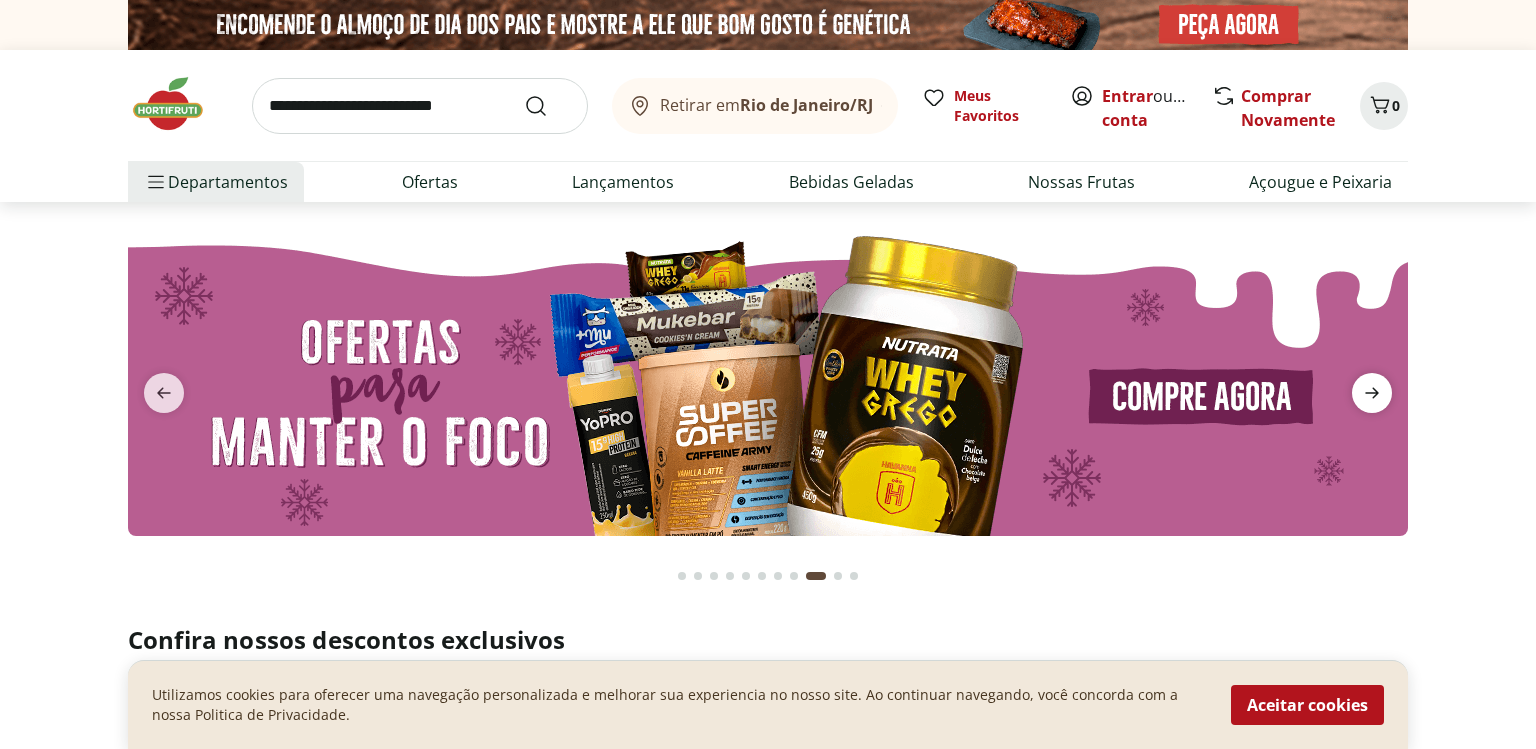 click 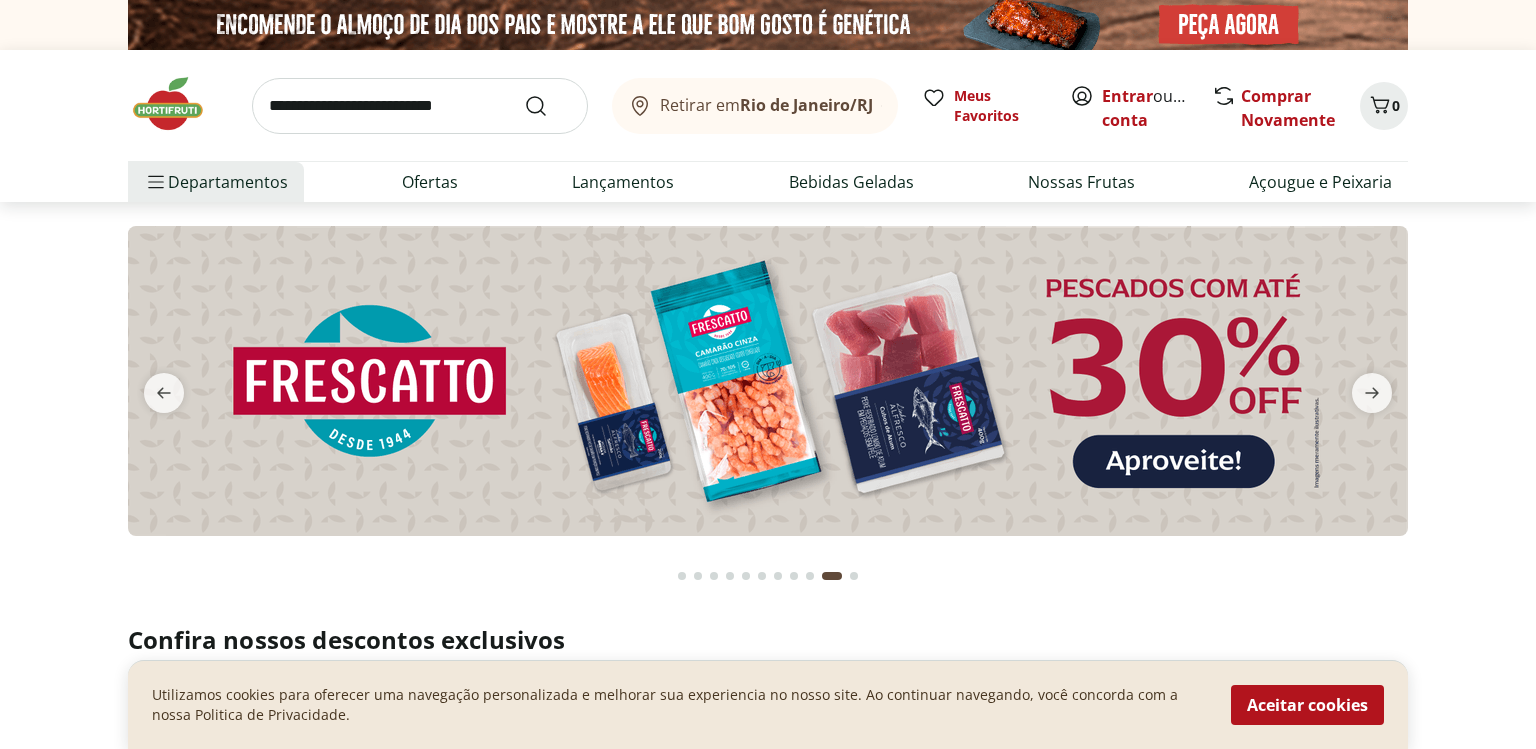 click at bounding box center [768, 381] 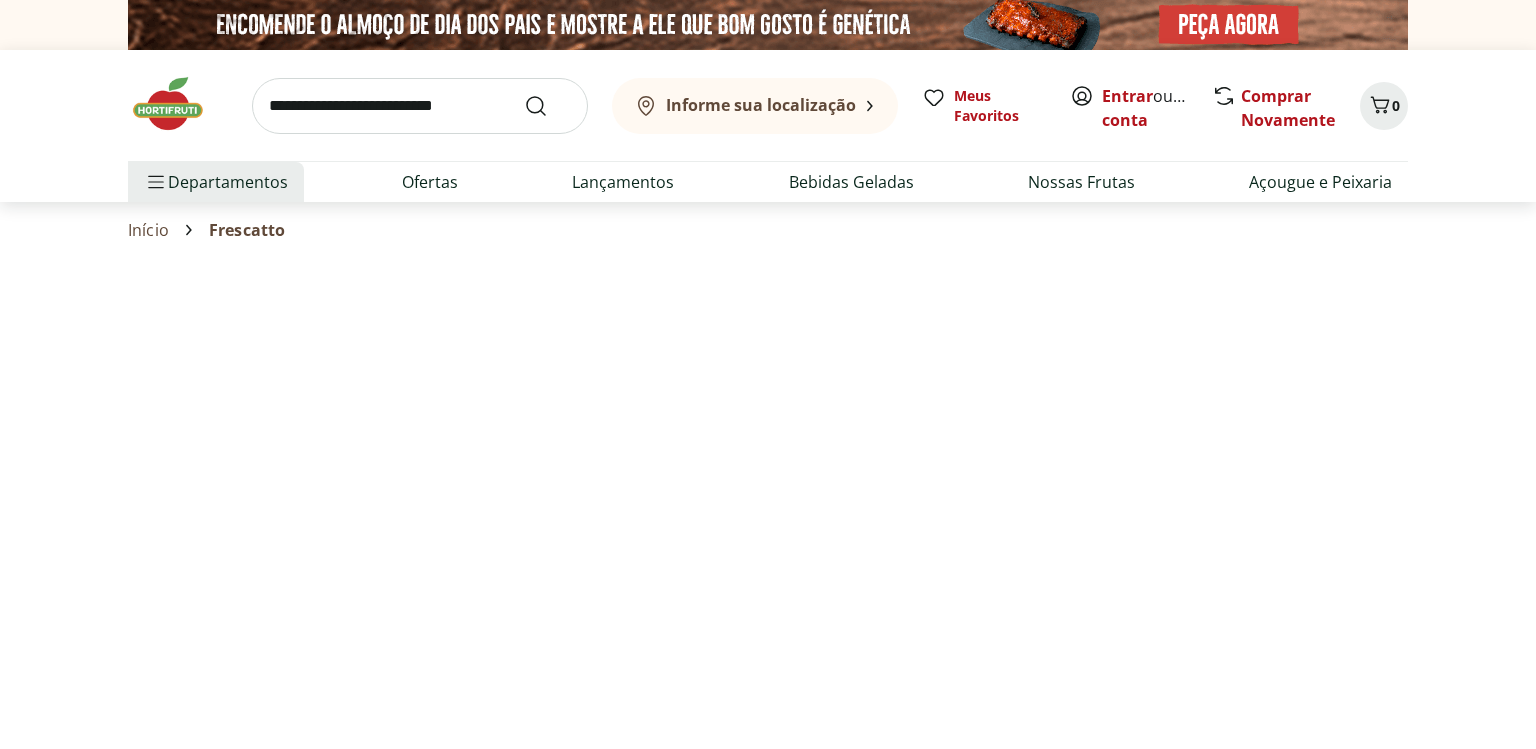 select on "**********" 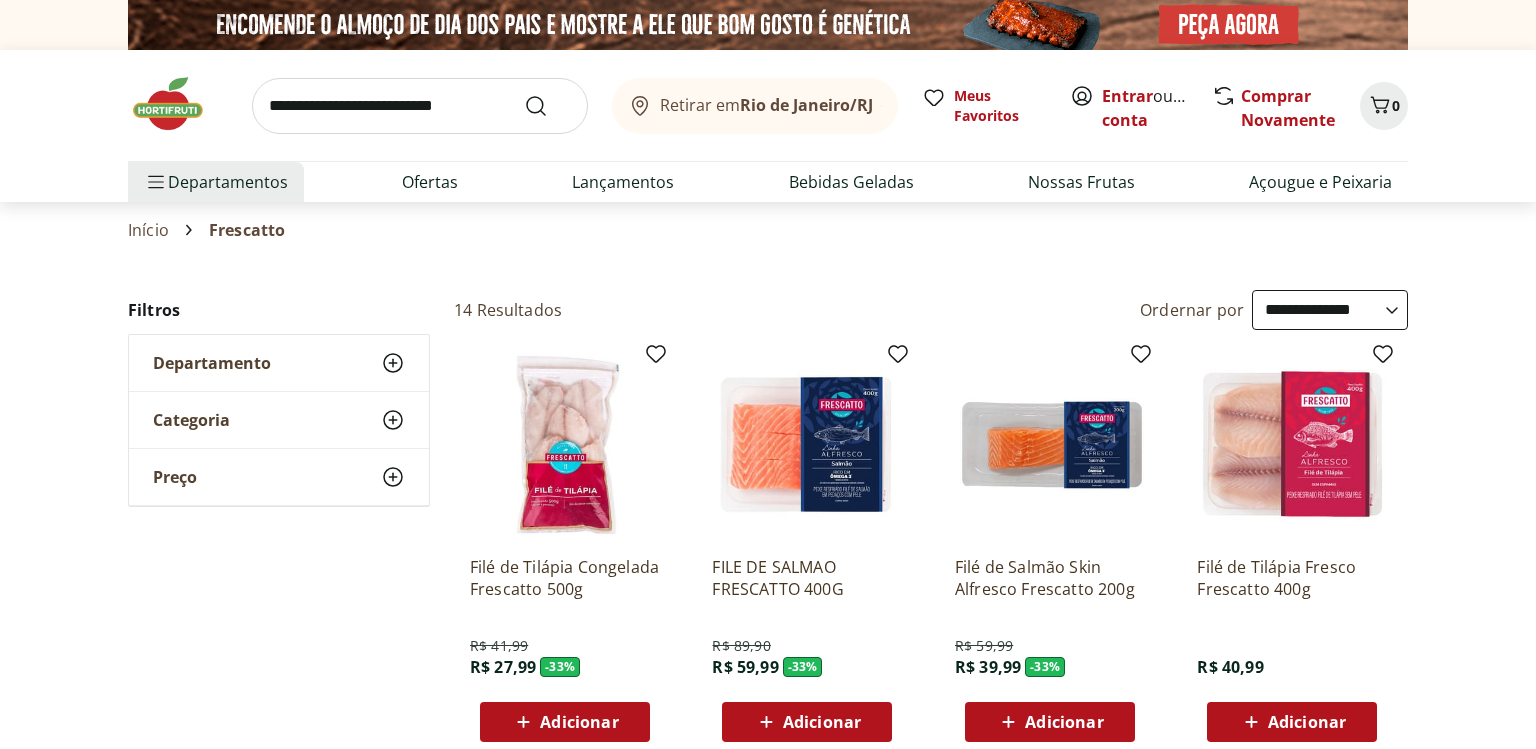 click on "**********" at bounding box center [768, 1016] 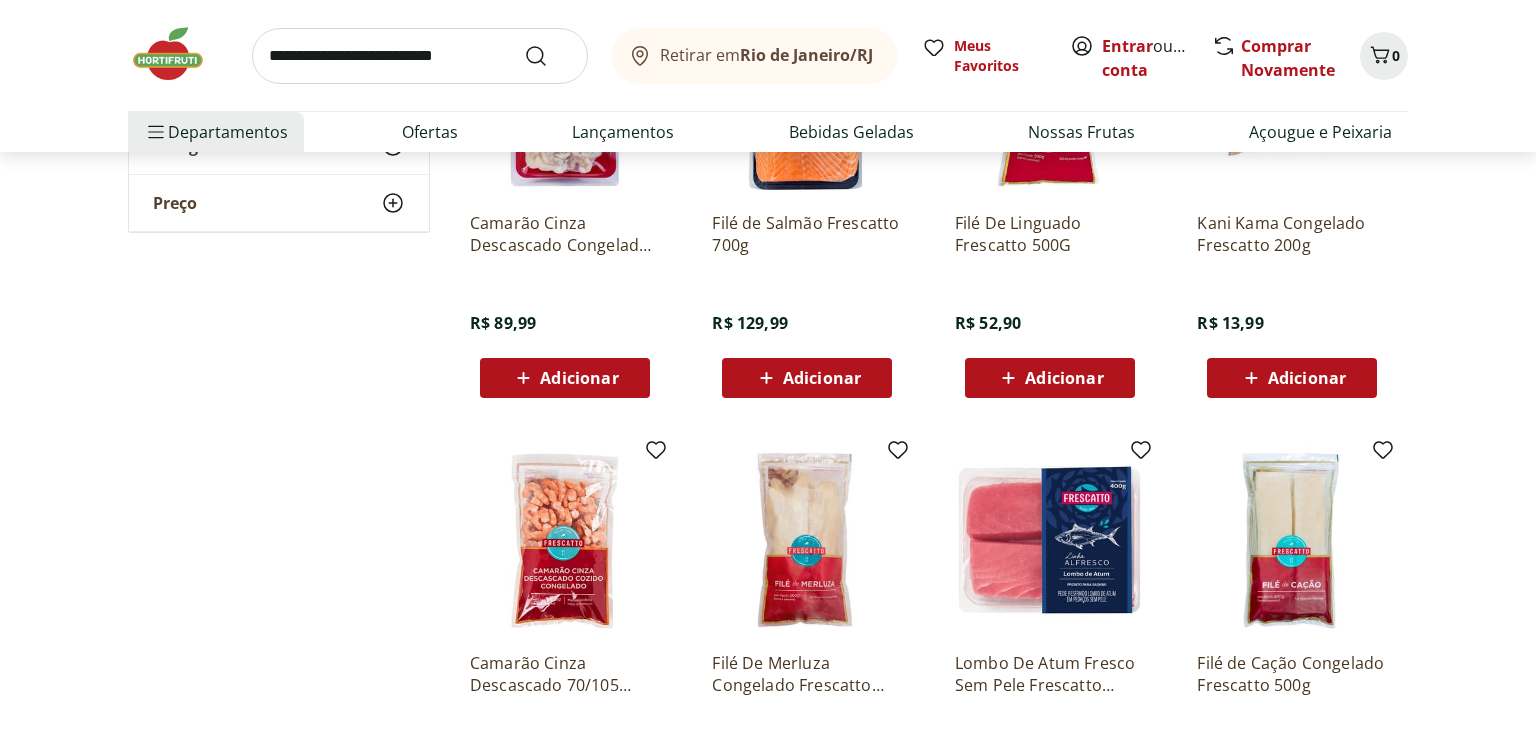 scroll, scrollTop: 1120, scrollLeft: 0, axis: vertical 